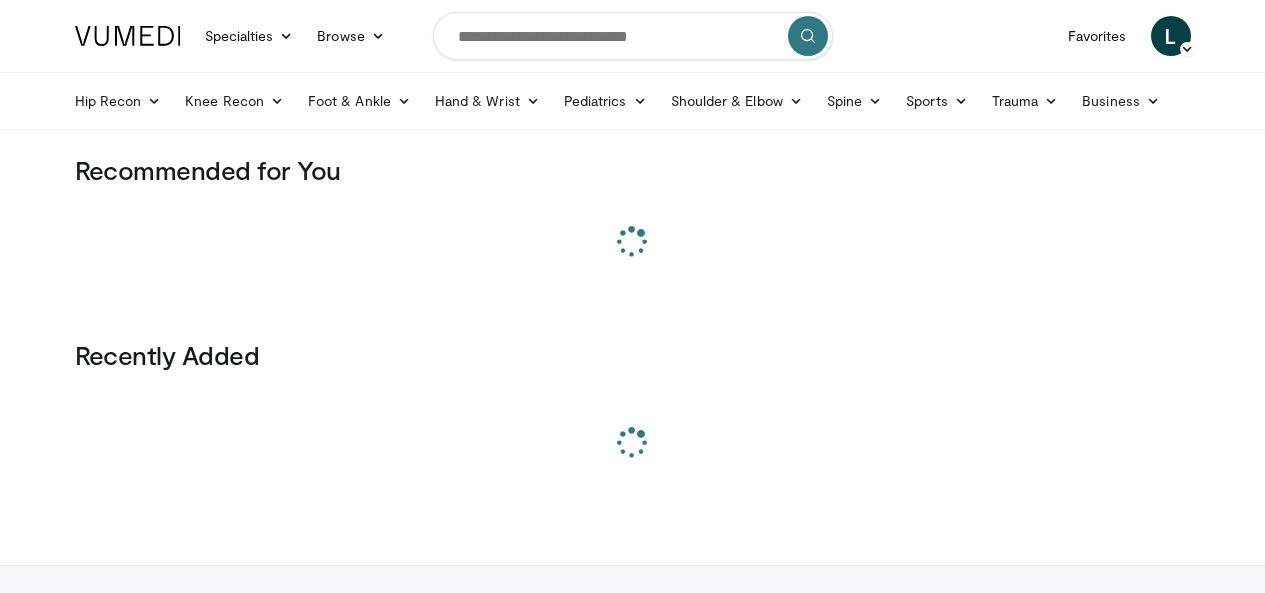scroll, scrollTop: 0, scrollLeft: 0, axis: both 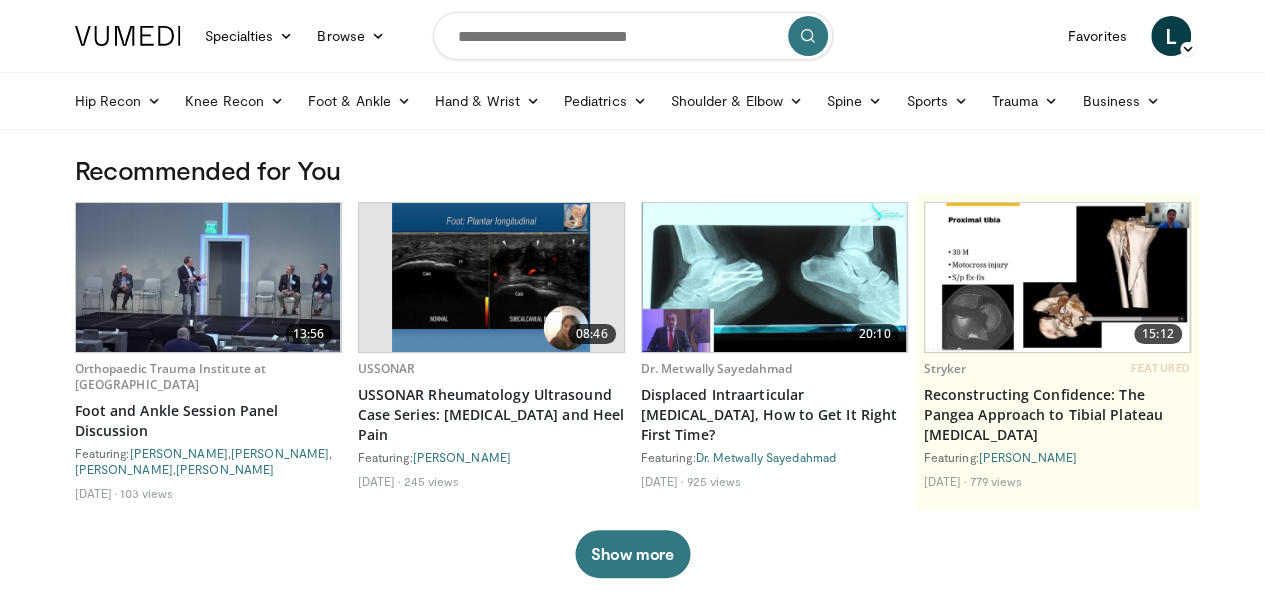 click at bounding box center (633, 36) 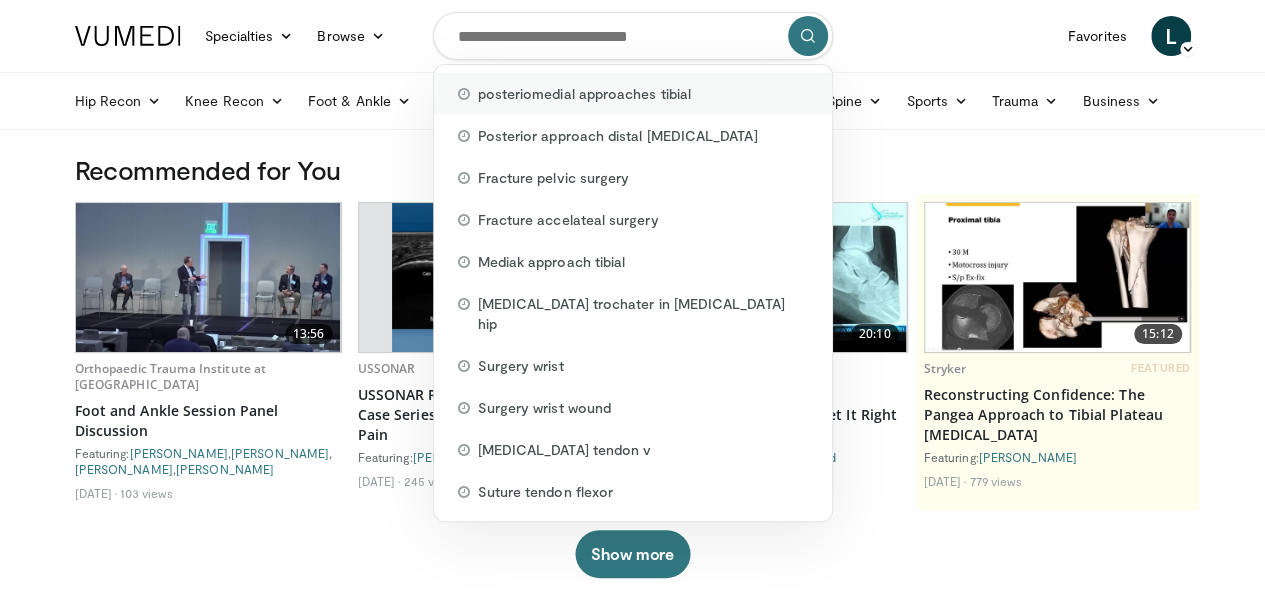 click on "posteriomedial approaches tibial" at bounding box center [584, 94] 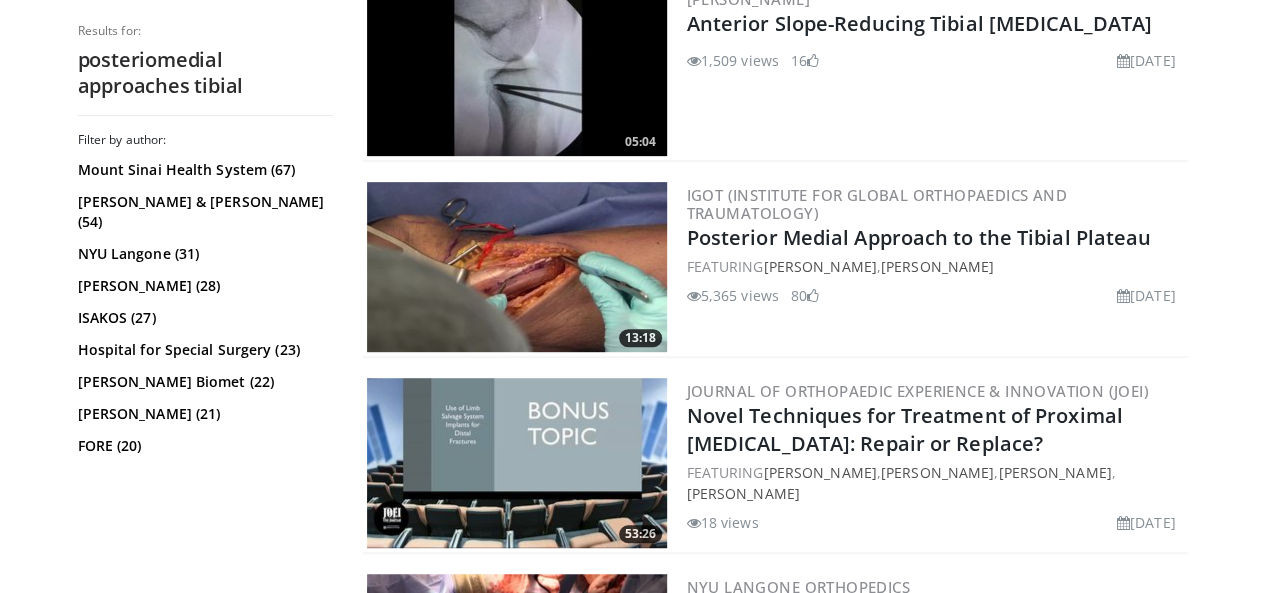 scroll, scrollTop: 4200, scrollLeft: 0, axis: vertical 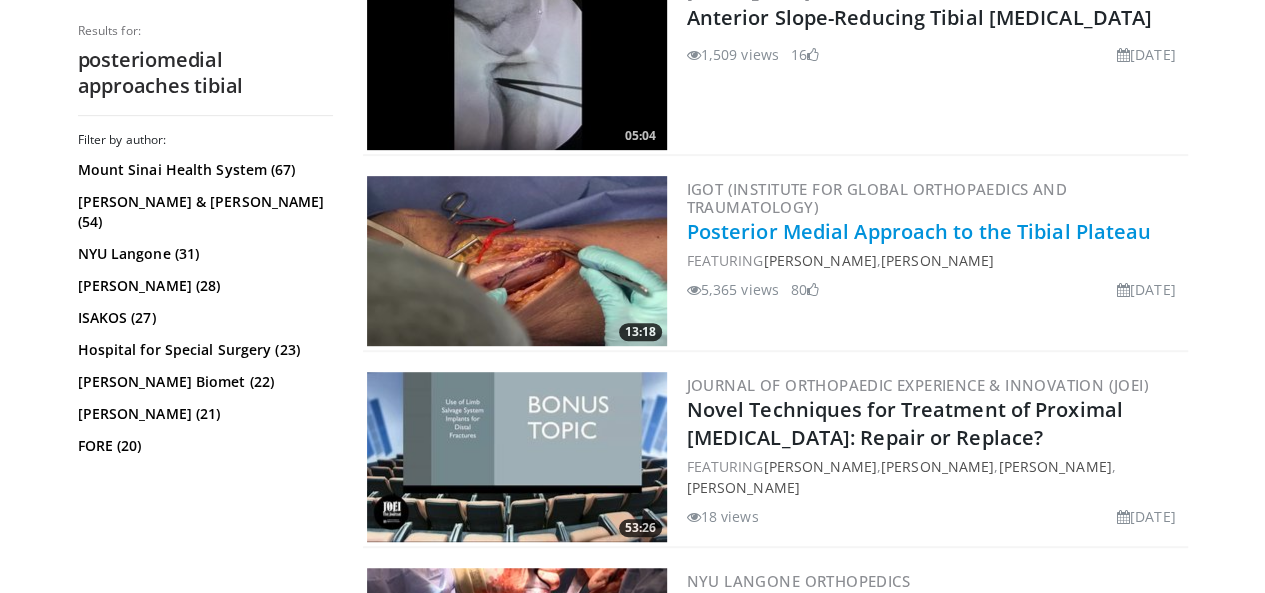 click on "Posterior Medial Approach to the Tibial Plateau" at bounding box center (919, 231) 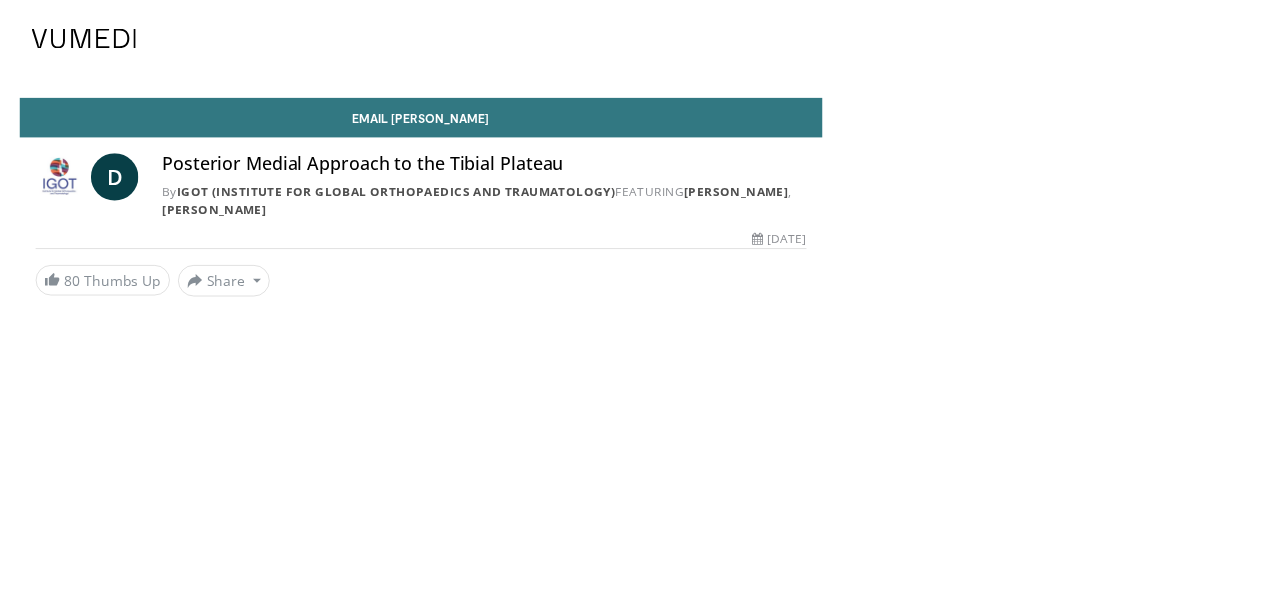 scroll, scrollTop: 0, scrollLeft: 0, axis: both 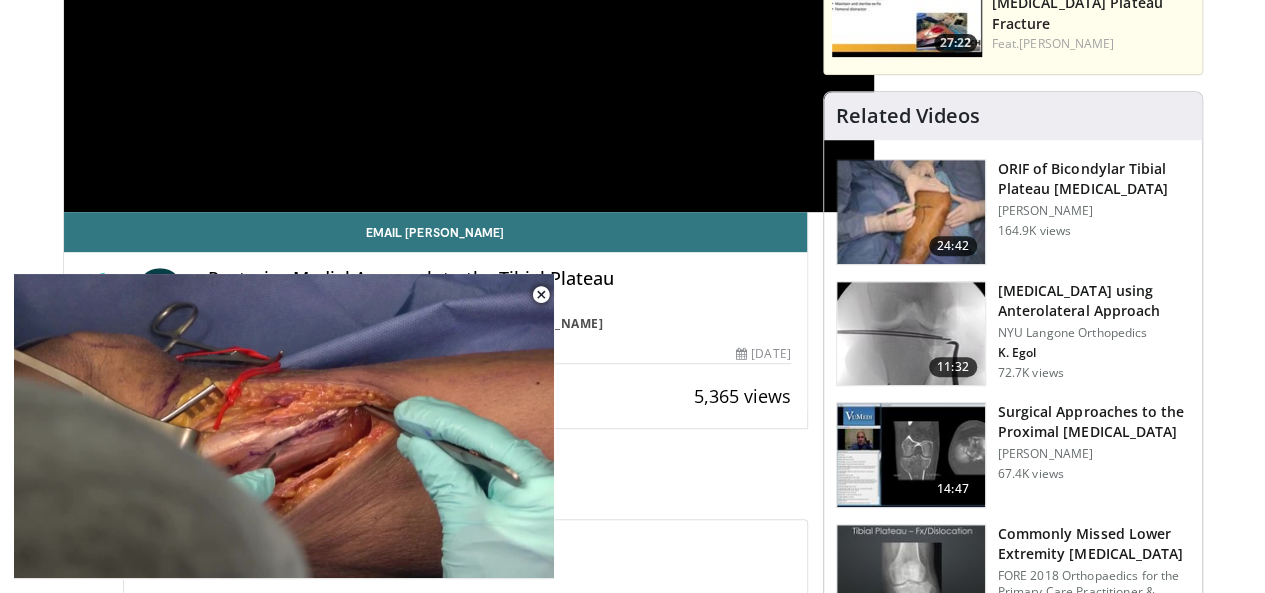 click on "**********" at bounding box center [469, -17] 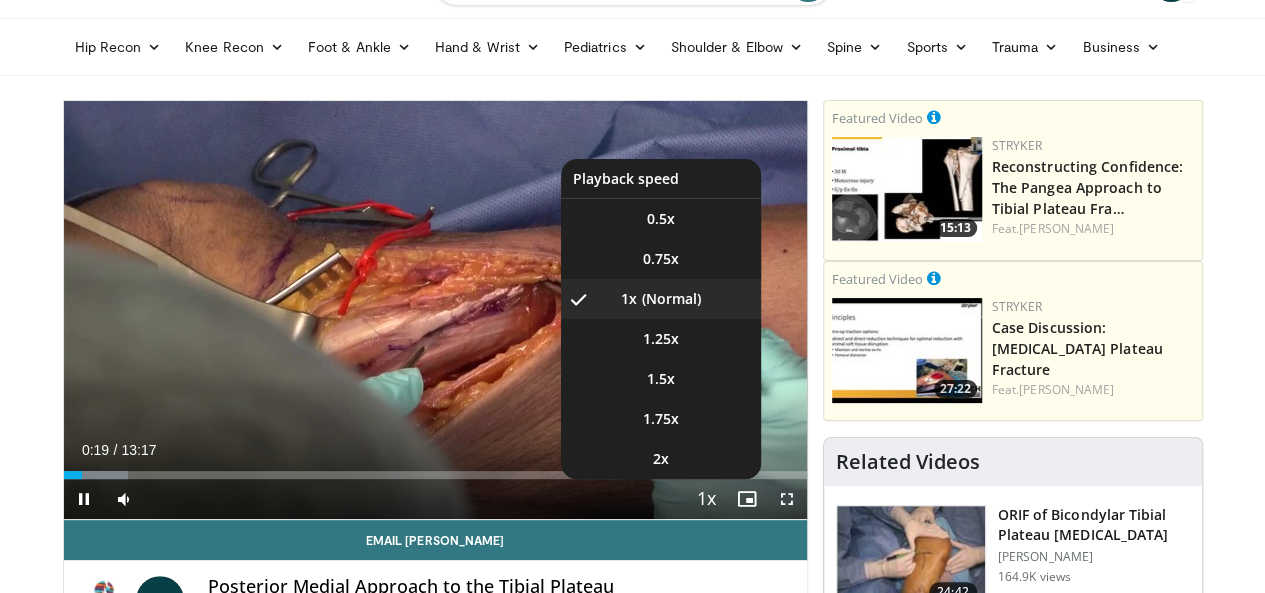 scroll, scrollTop: 100, scrollLeft: 0, axis: vertical 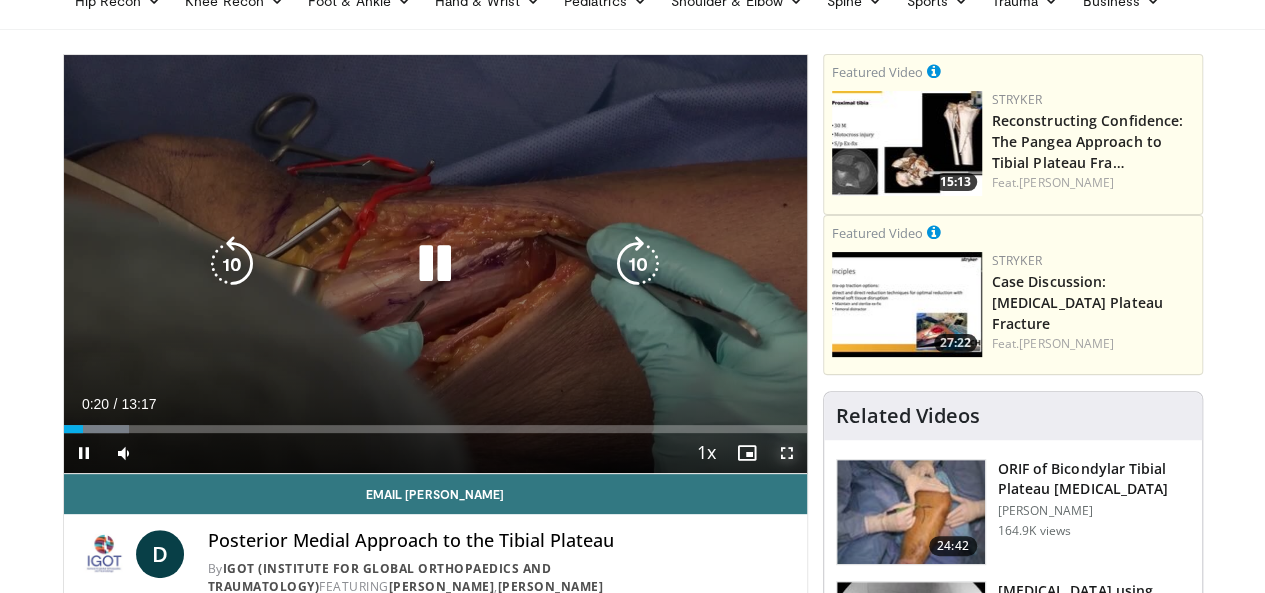 drag, startPoint x: 809, startPoint y: 493, endPoint x: 806, endPoint y: 582, distance: 89.050545 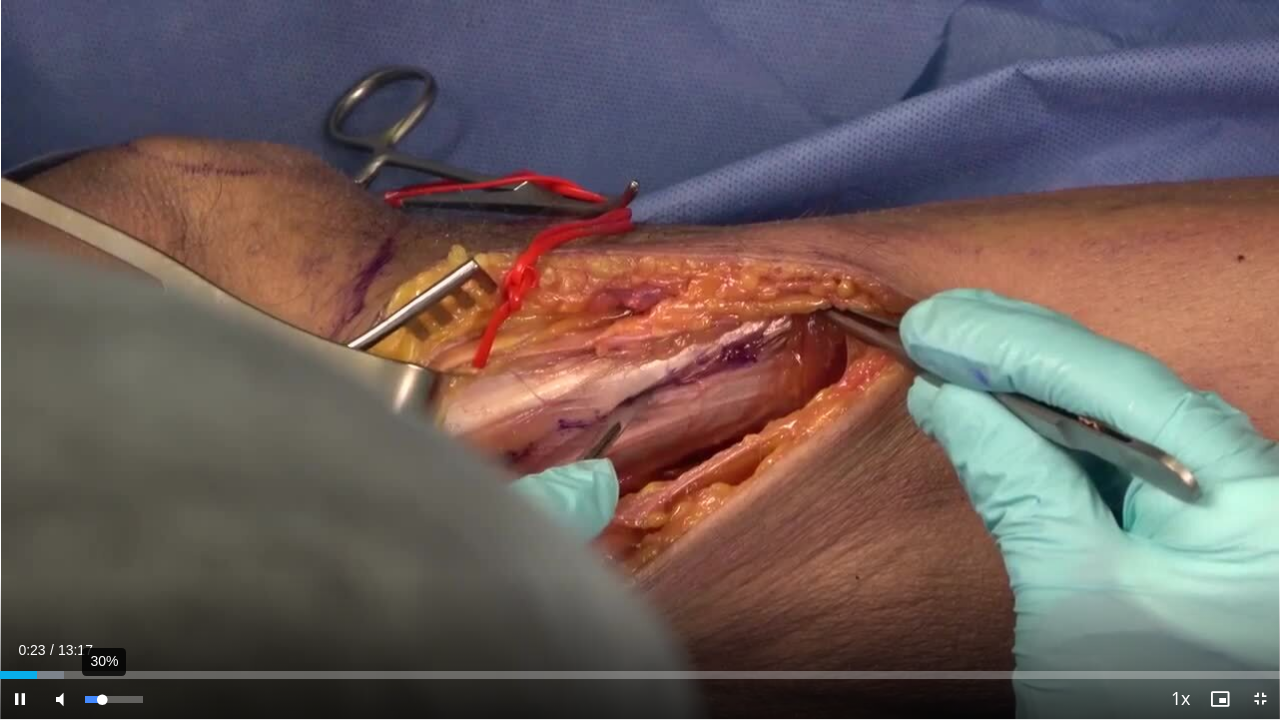 click on "30%" at bounding box center [113, 699] 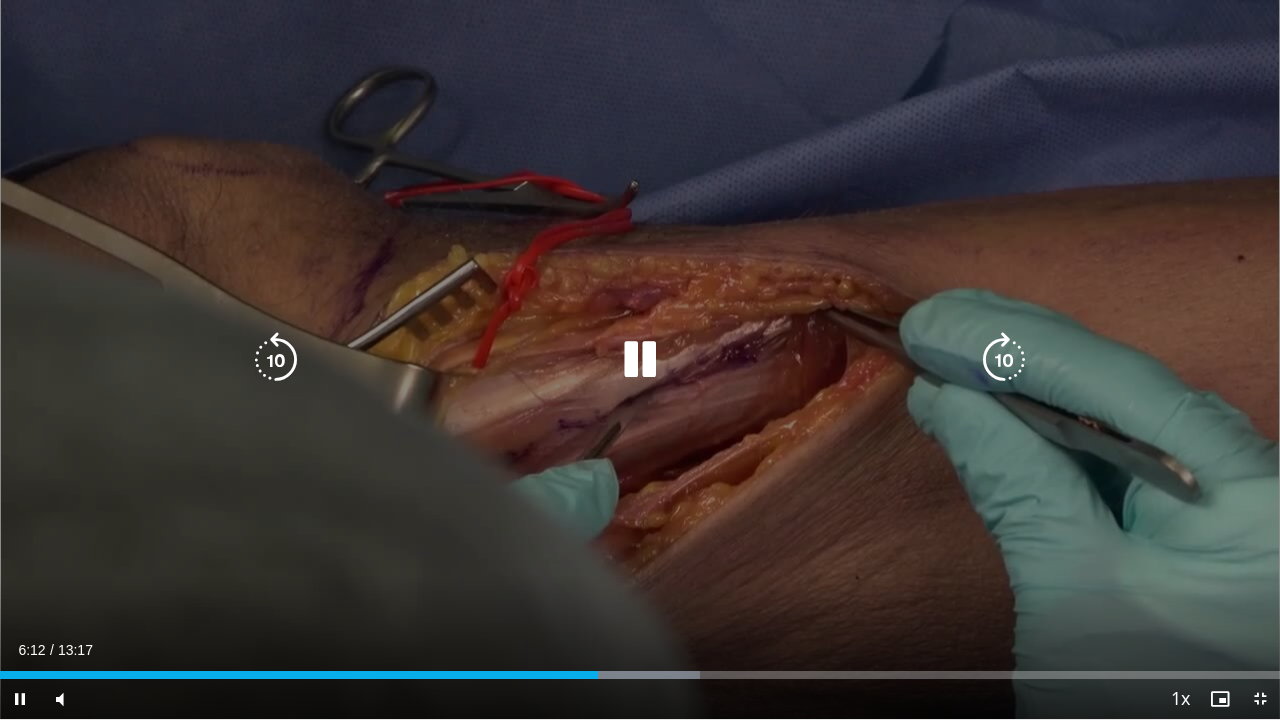 click on "10 seconds
Tap to unmute" at bounding box center [640, 359] 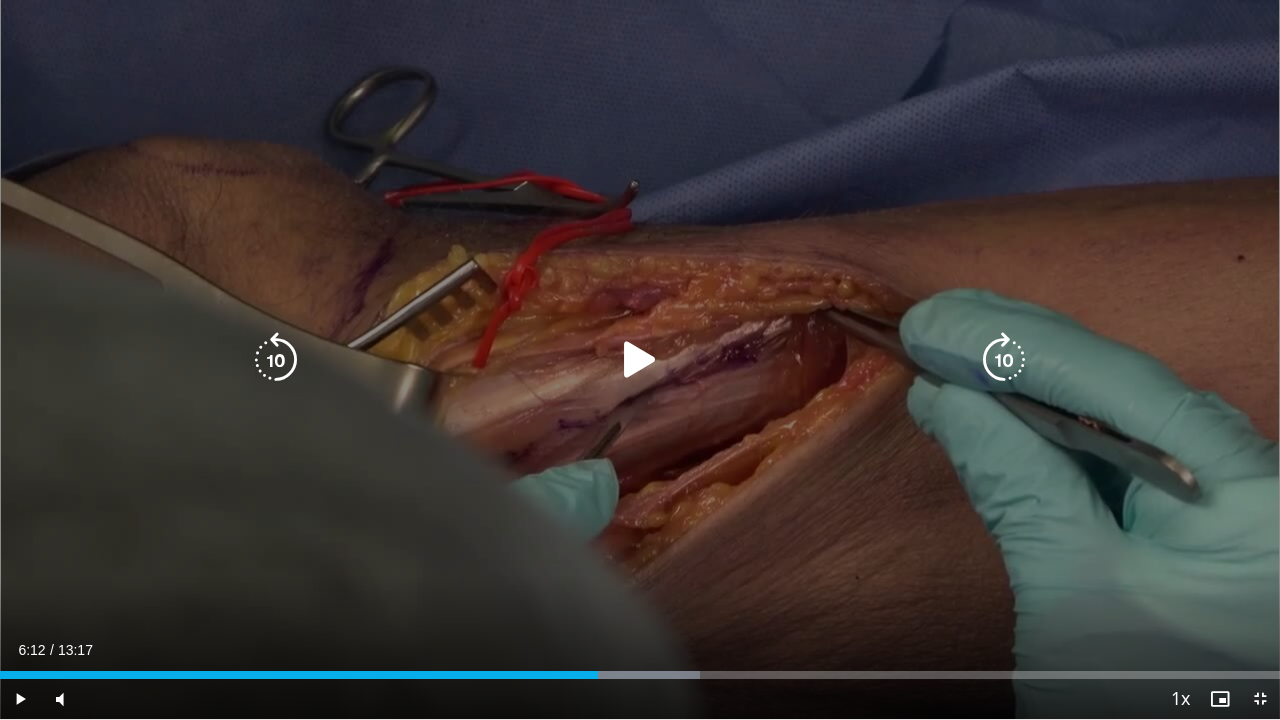 click on "10 seconds
Tap to unmute" at bounding box center [640, 359] 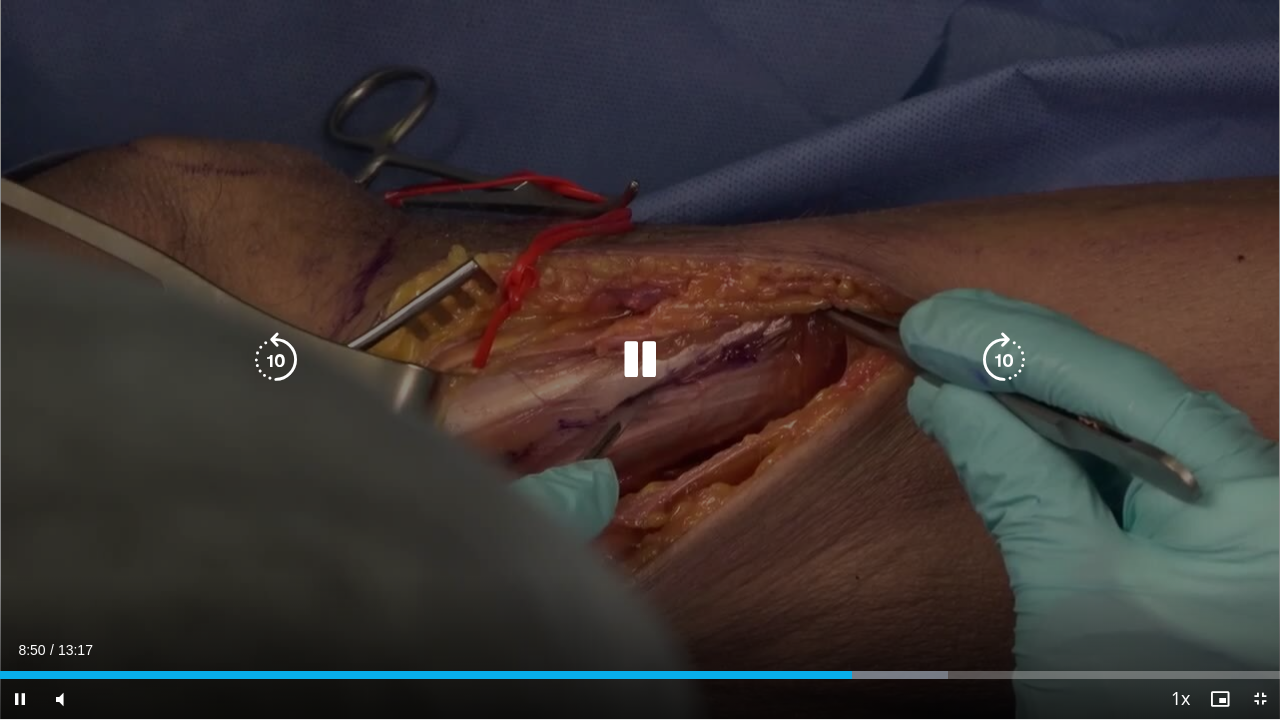 click at bounding box center [640, 360] 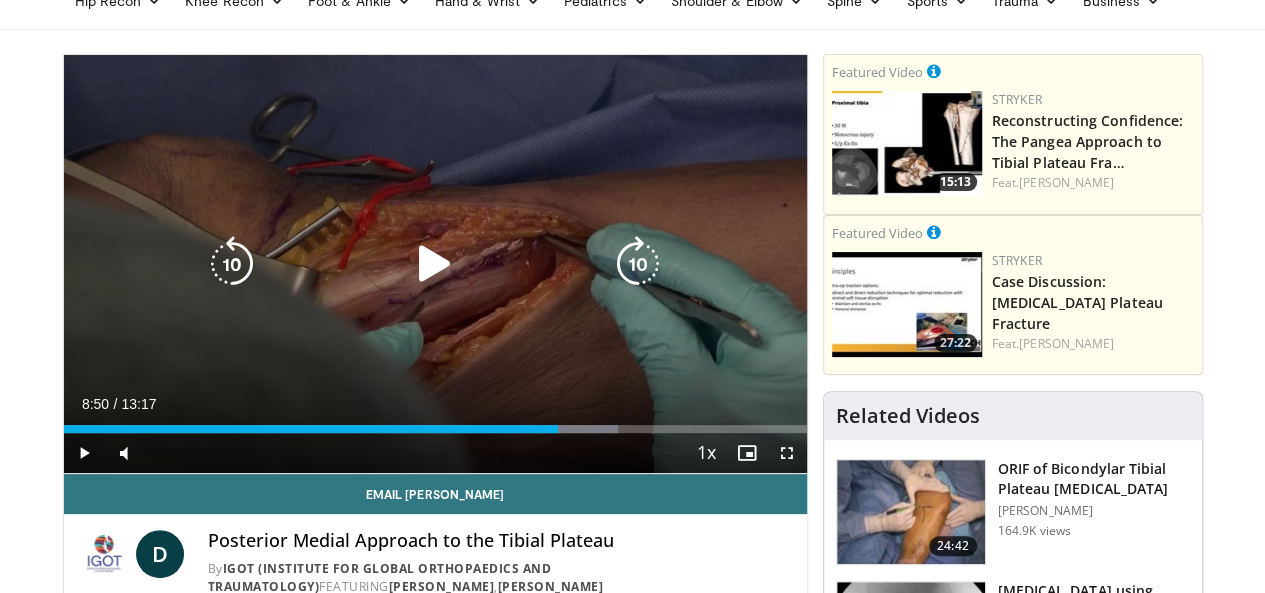 click on "10 seconds
Tap to unmute" at bounding box center [435, 264] 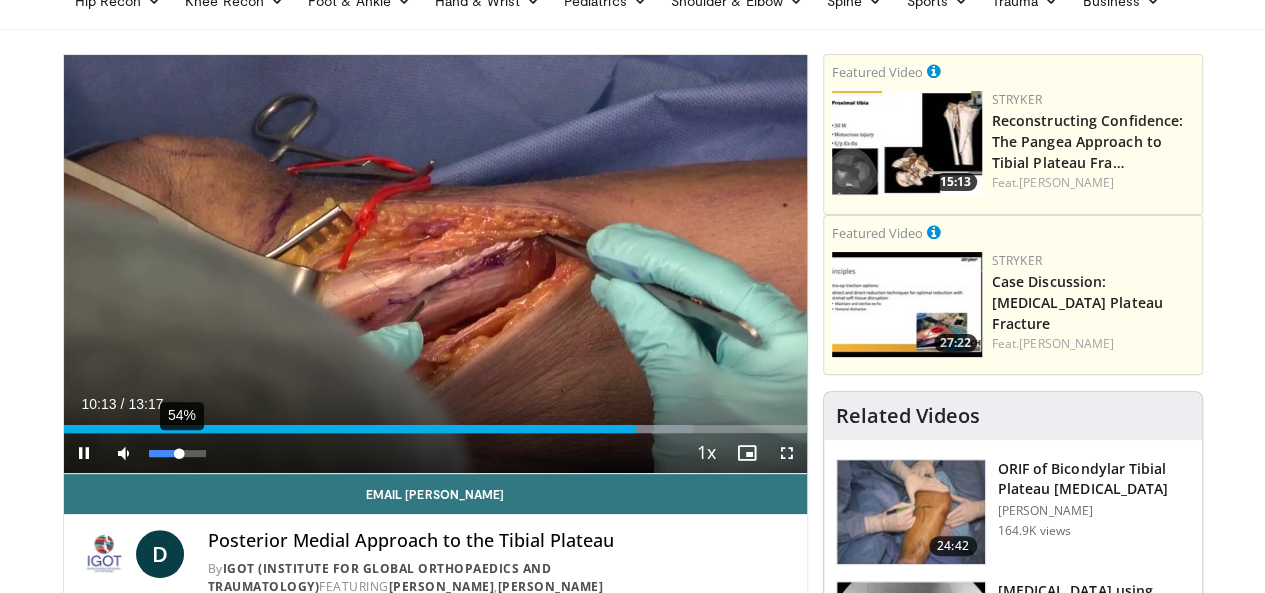 click on "54%" at bounding box center [177, 453] 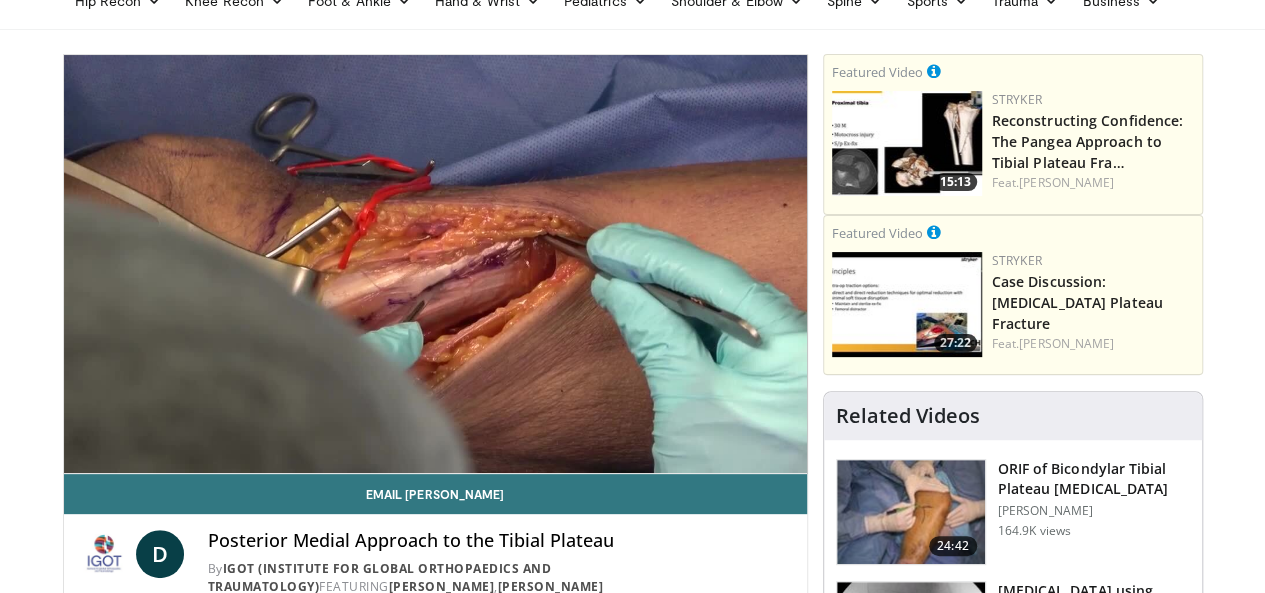 click on "**********" at bounding box center (435, 264) 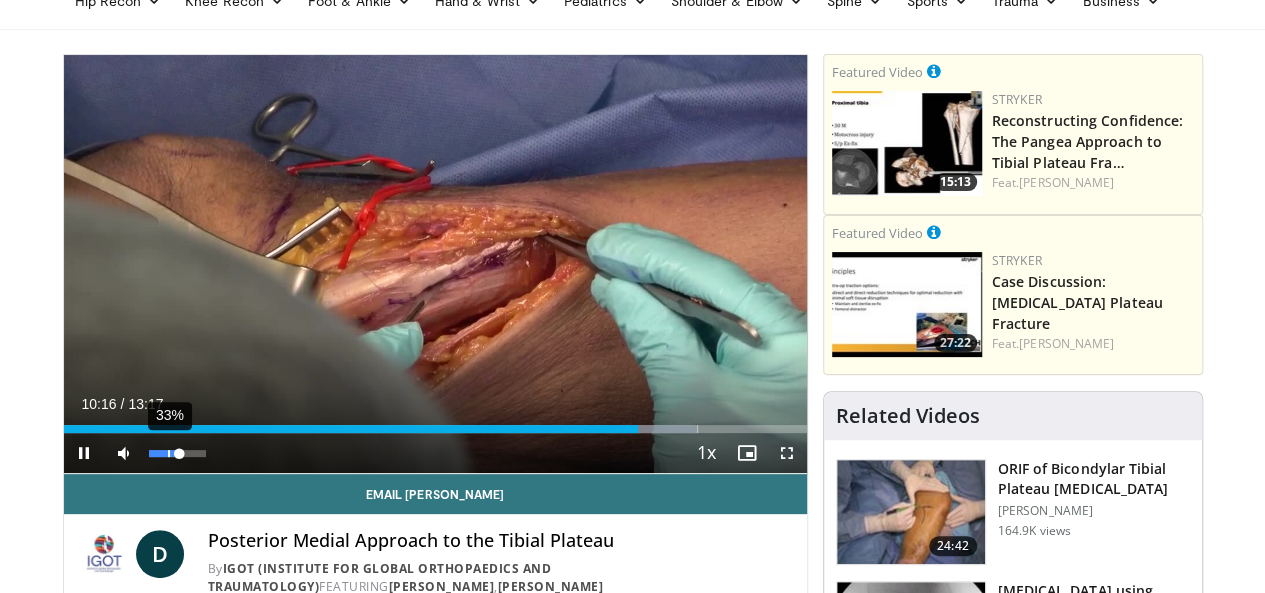 click on "33%" at bounding box center (178, 453) 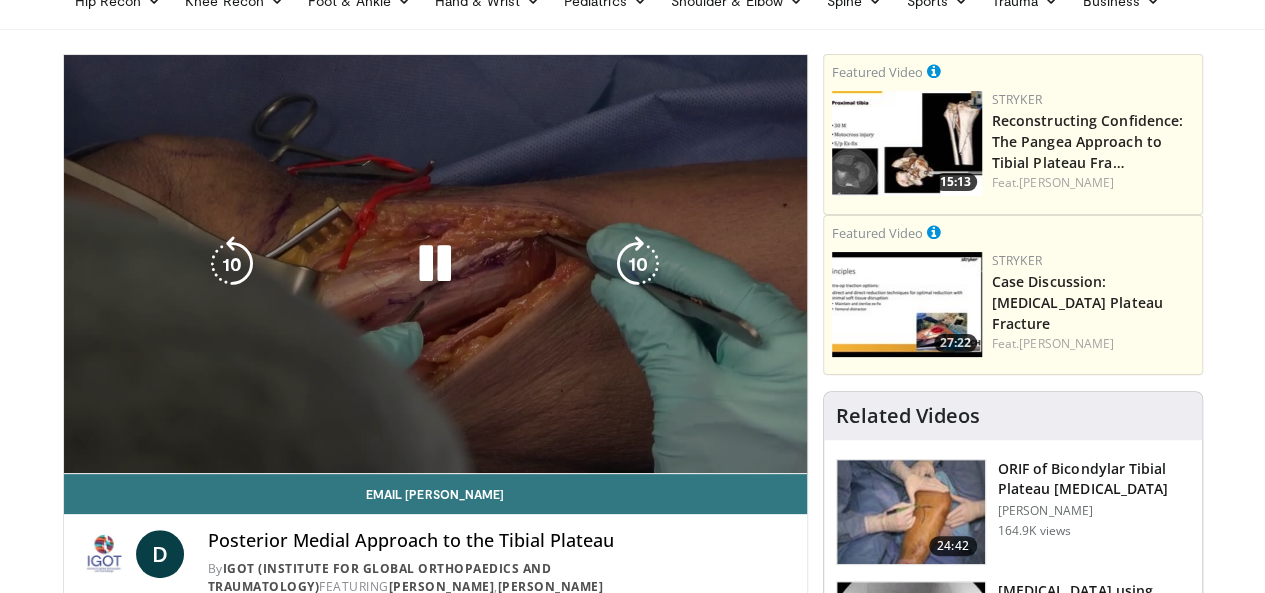 click on "10 seconds
Tap to unmute" at bounding box center (435, 264) 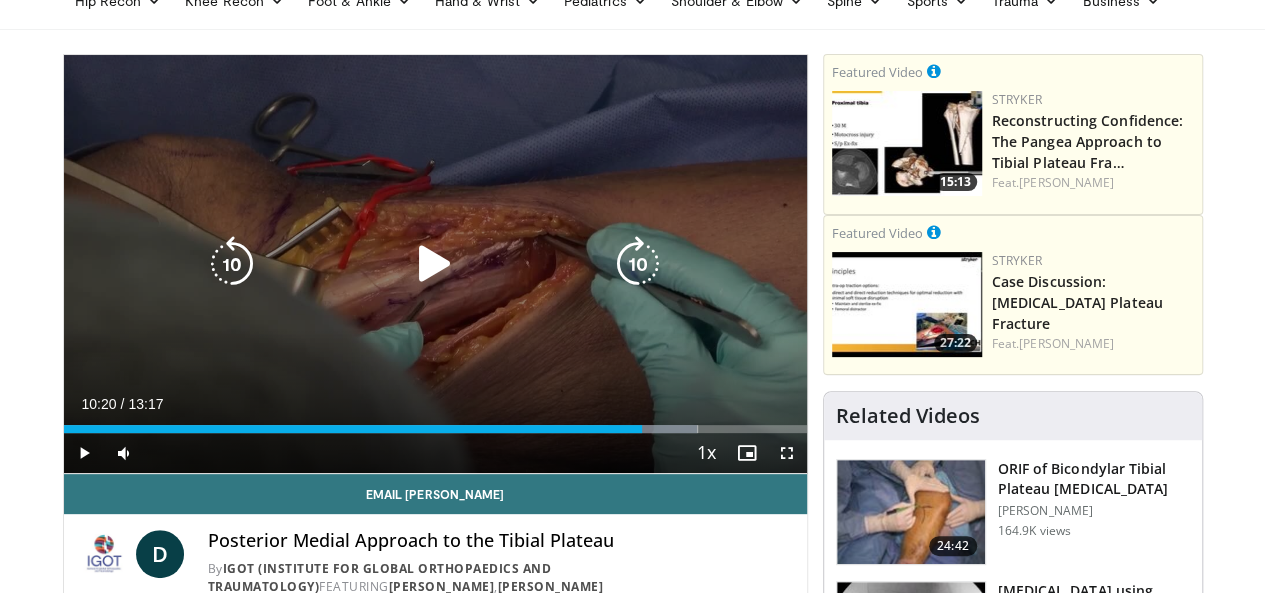 click on "10 seconds
Tap to unmute" at bounding box center [435, 264] 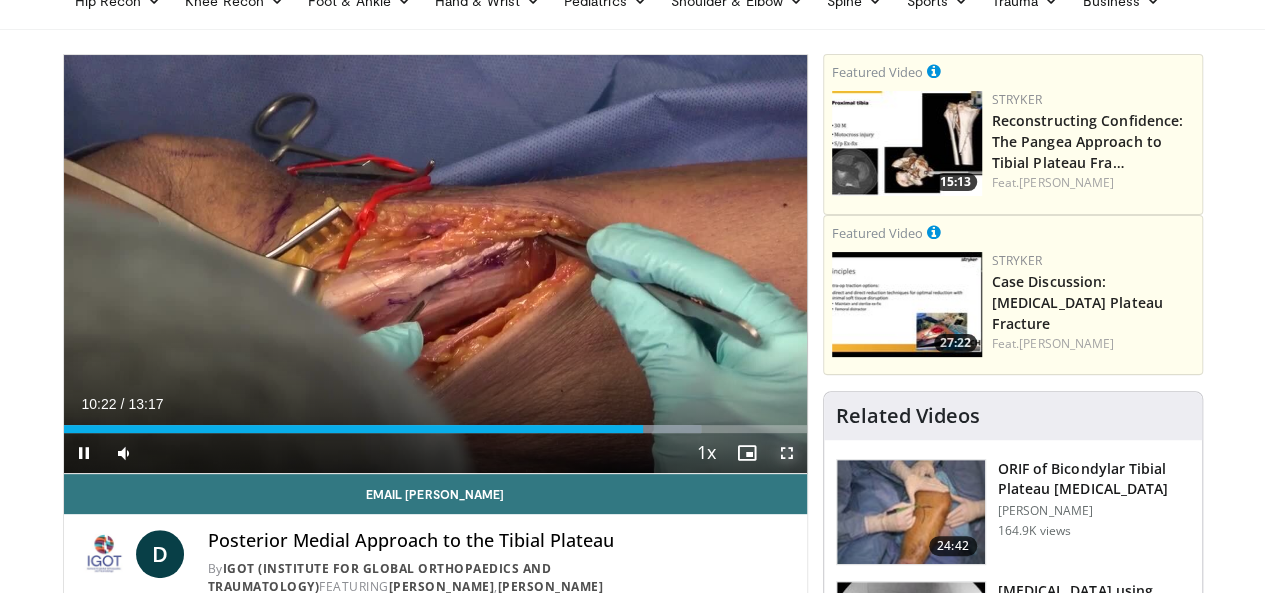 click at bounding box center (787, 453) 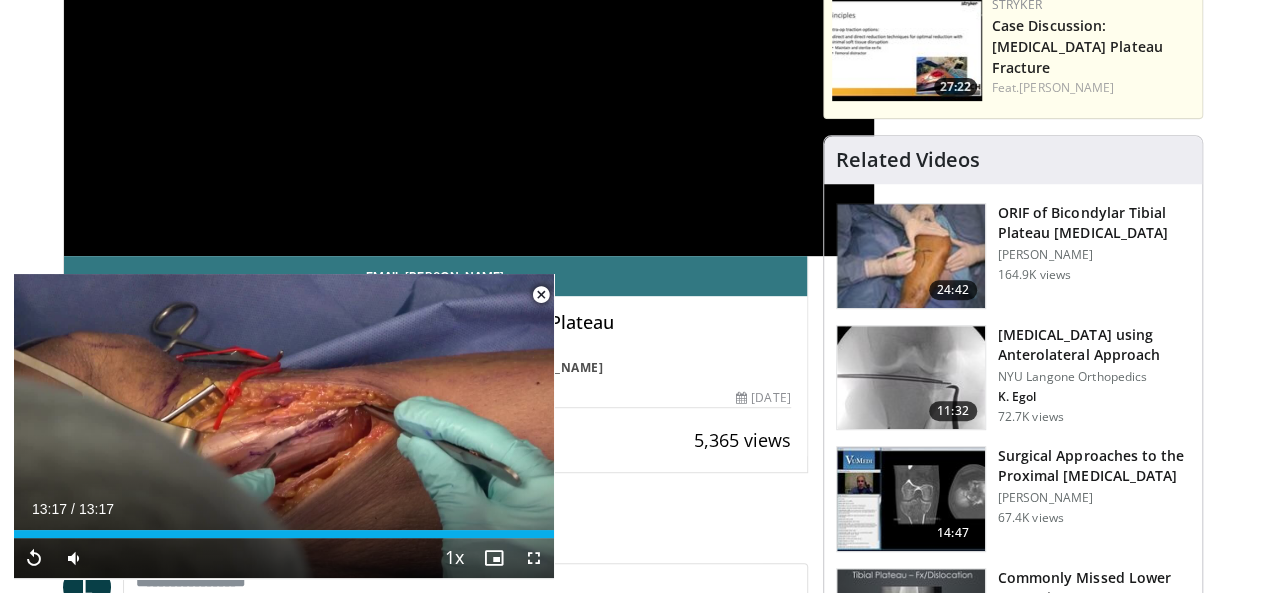 scroll, scrollTop: 400, scrollLeft: 0, axis: vertical 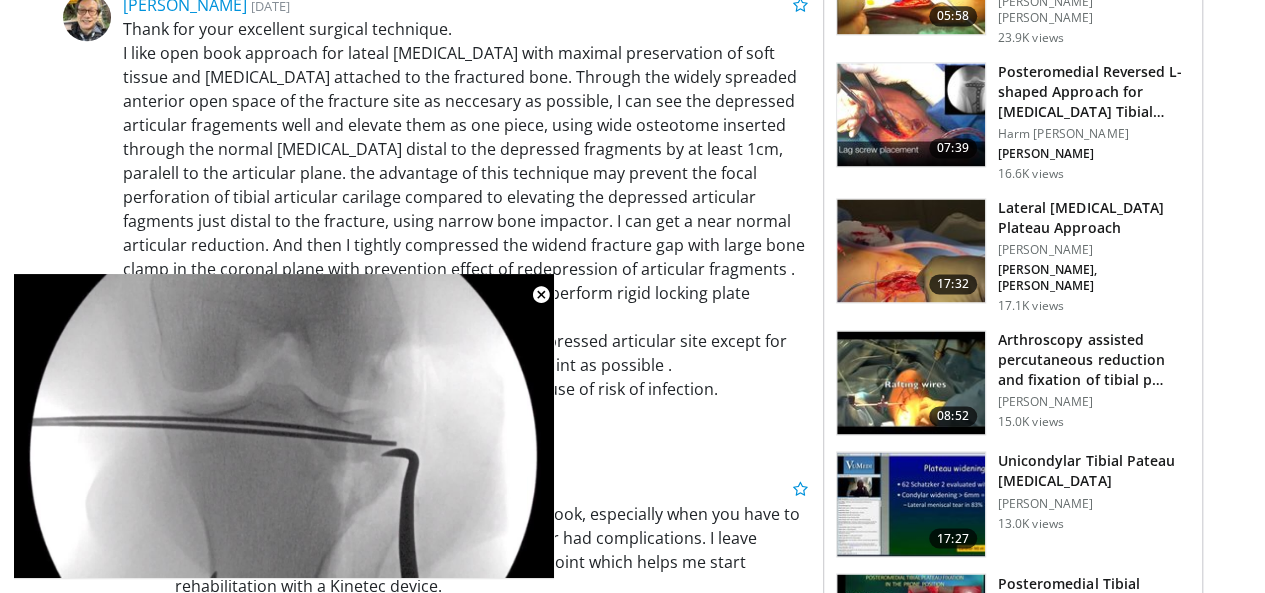 click at bounding box center [911, 251] 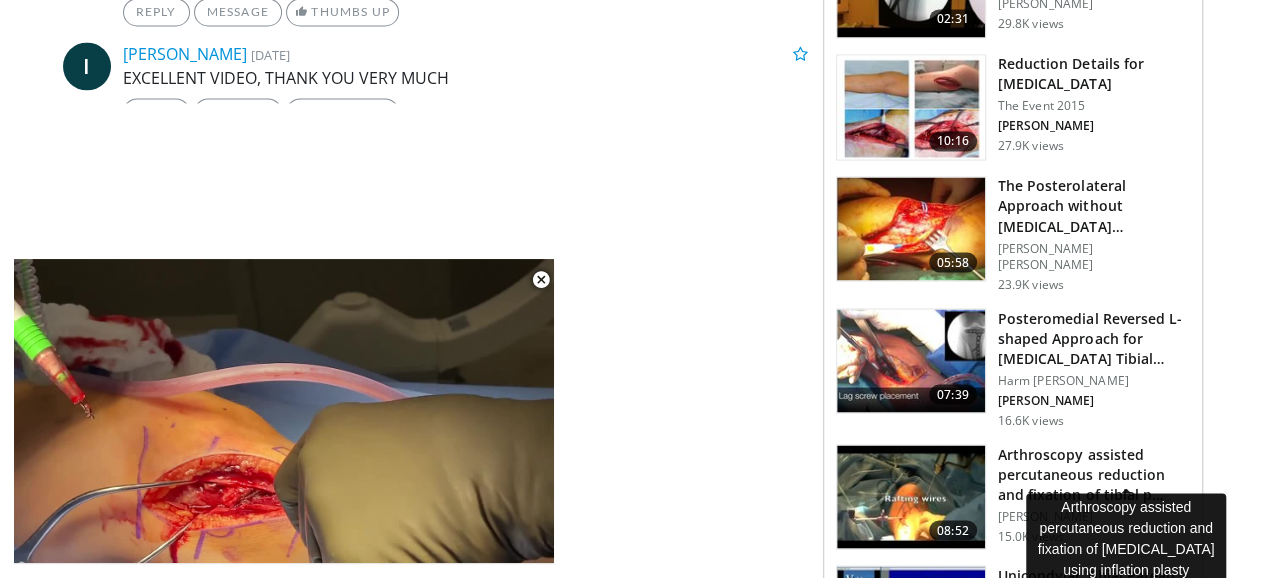 scroll, scrollTop: 1800, scrollLeft: 0, axis: vertical 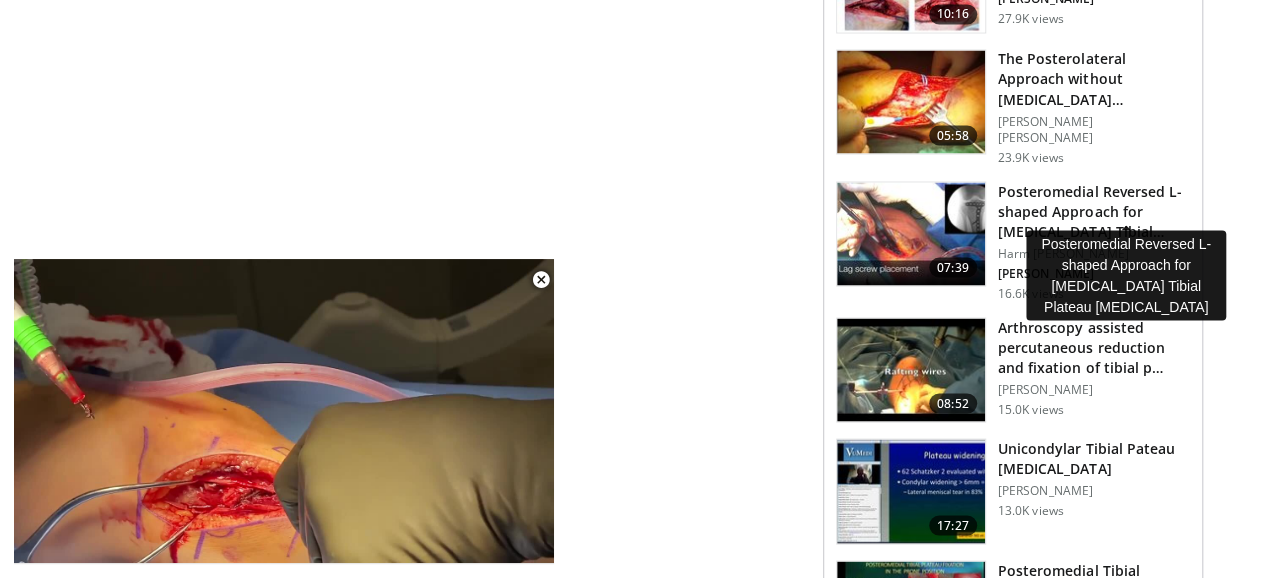click on "Posteromedial Reversed L-shaped Approach for [MEDICAL_DATA] Tibial…" at bounding box center (1094, 211) 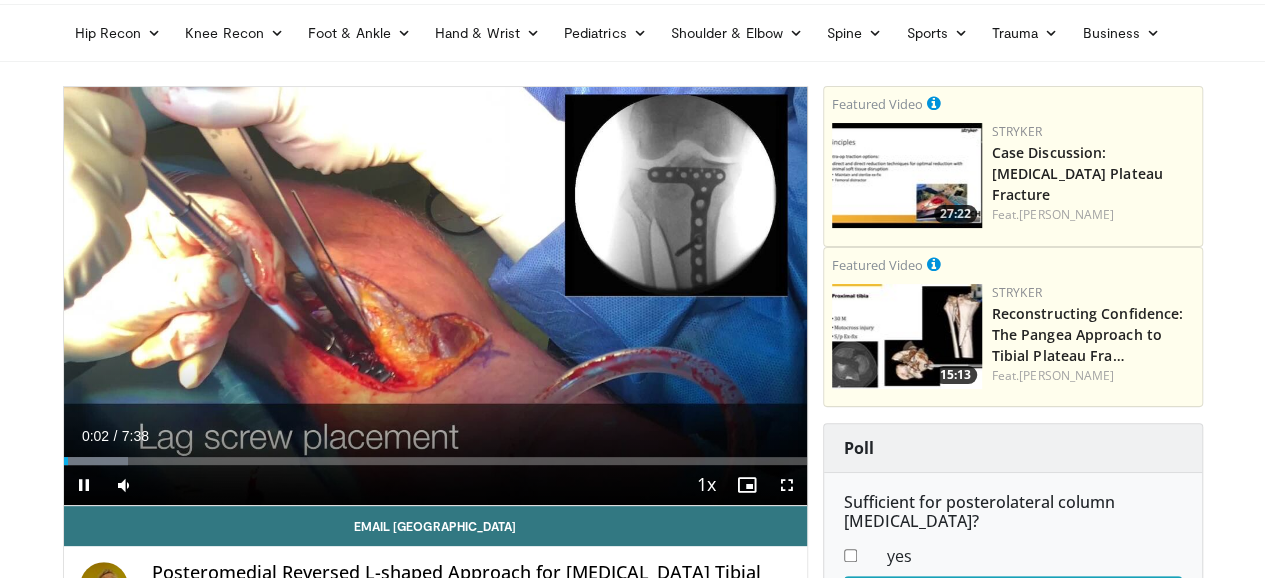 scroll, scrollTop: 100, scrollLeft: 0, axis: vertical 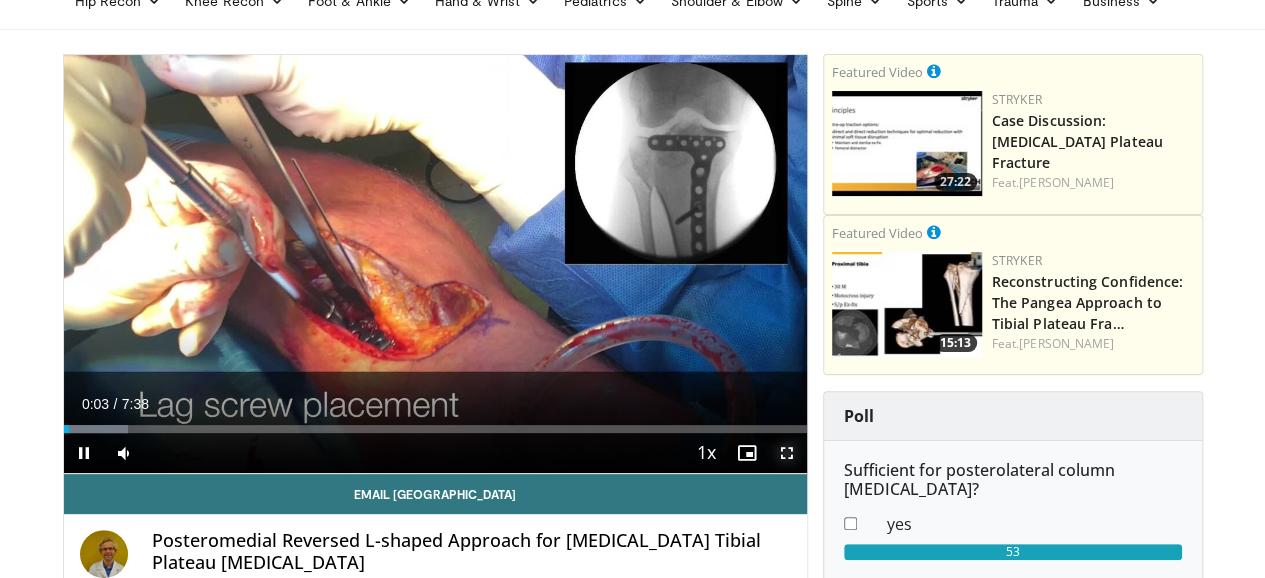 click at bounding box center [787, 453] 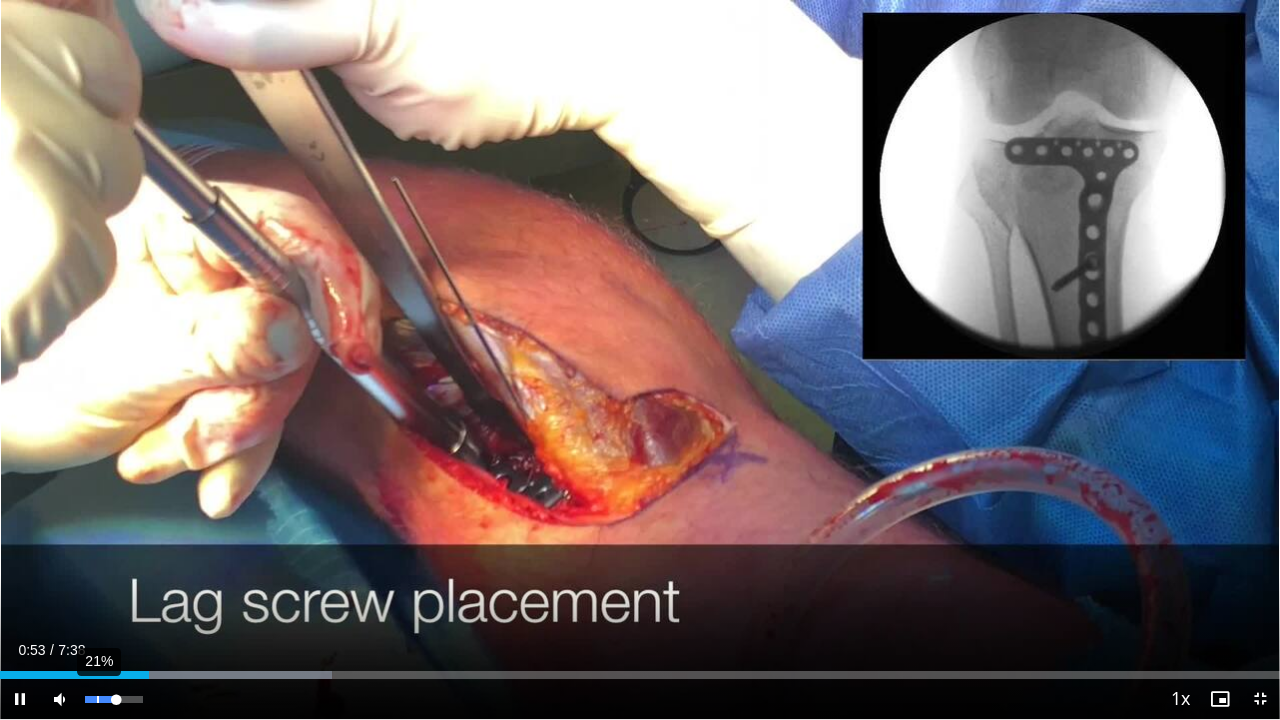 click on "21%" at bounding box center (113, 699) 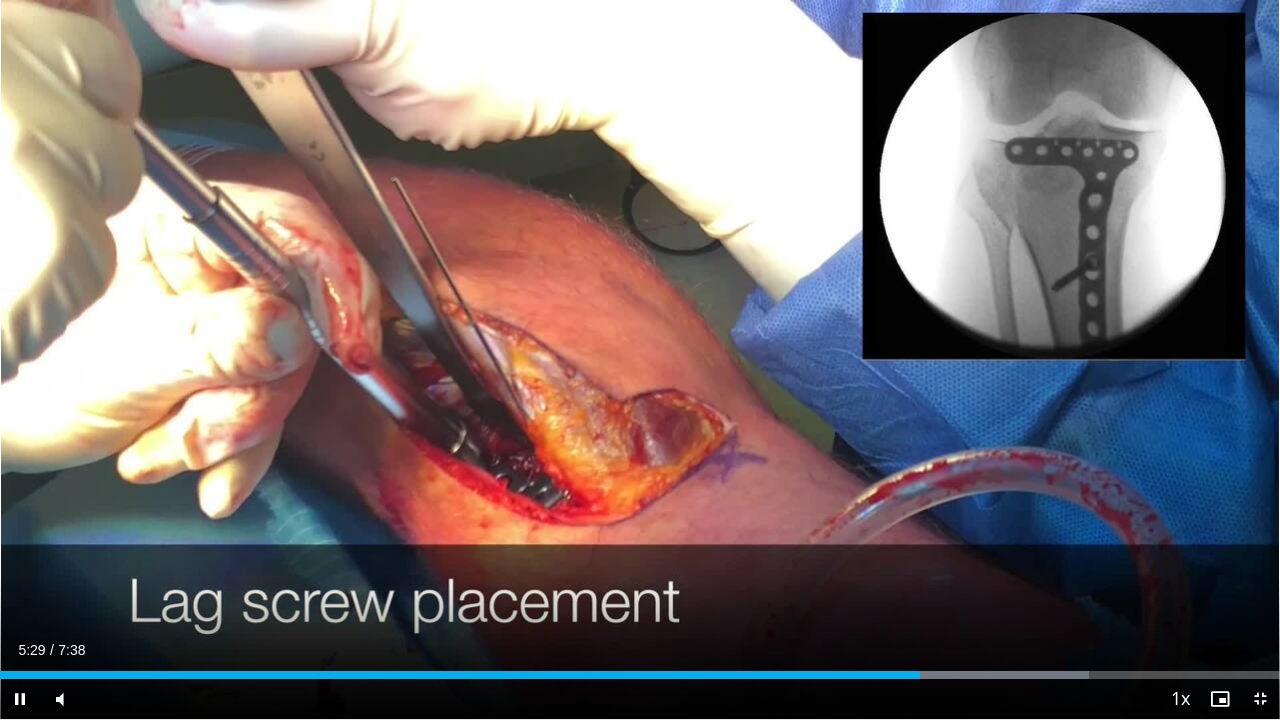 click on "Current Time  5:29 / Duration  7:38 Pause Skip Backward Skip Forward Mute 37% Loaded :  85.10% 5:29 5:40 Stream Type  LIVE Seek to live, currently behind live LIVE   1x Playback Rate 0.5x 0.75x 1x , selected 1.25x 1.5x 1.75x 2x Chapters Chapters Descriptions descriptions off , selected Captions captions settings , opens captions settings dialog captions off , selected Audio Track en (Main) , selected Exit Fullscreen Enable picture-in-picture mode" at bounding box center (640, 699) 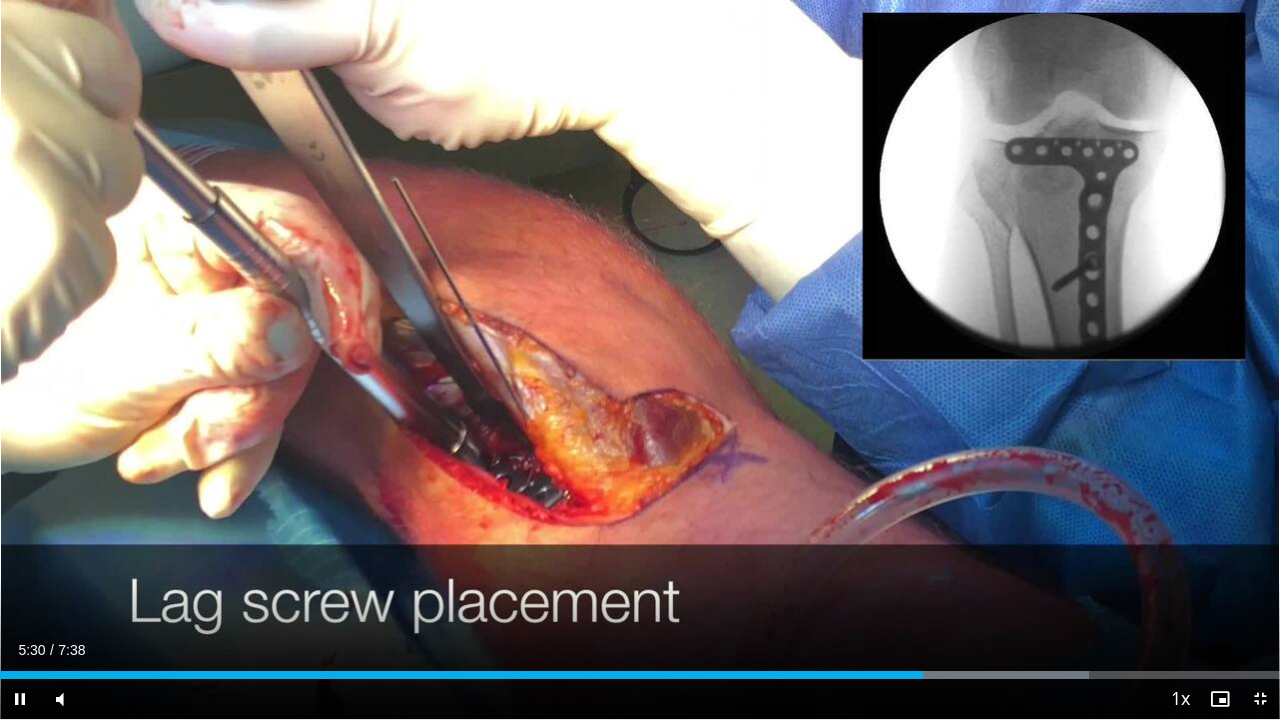 click on "Current Time  5:30 / Duration  7:38 Pause Skip Backward Skip Forward Mute 37% Loaded :  85.10% 5:30 5:38 Stream Type  LIVE Seek to live, currently behind live LIVE   1x Playback Rate 0.5x 0.75x 1x , selected 1.25x 1.5x 1.75x 2x Chapters Chapters Descriptions descriptions off , selected Captions captions settings , opens captions settings dialog captions off , selected Audio Track en (Main) , selected Exit Fullscreen Enable picture-in-picture mode" at bounding box center (640, 699) 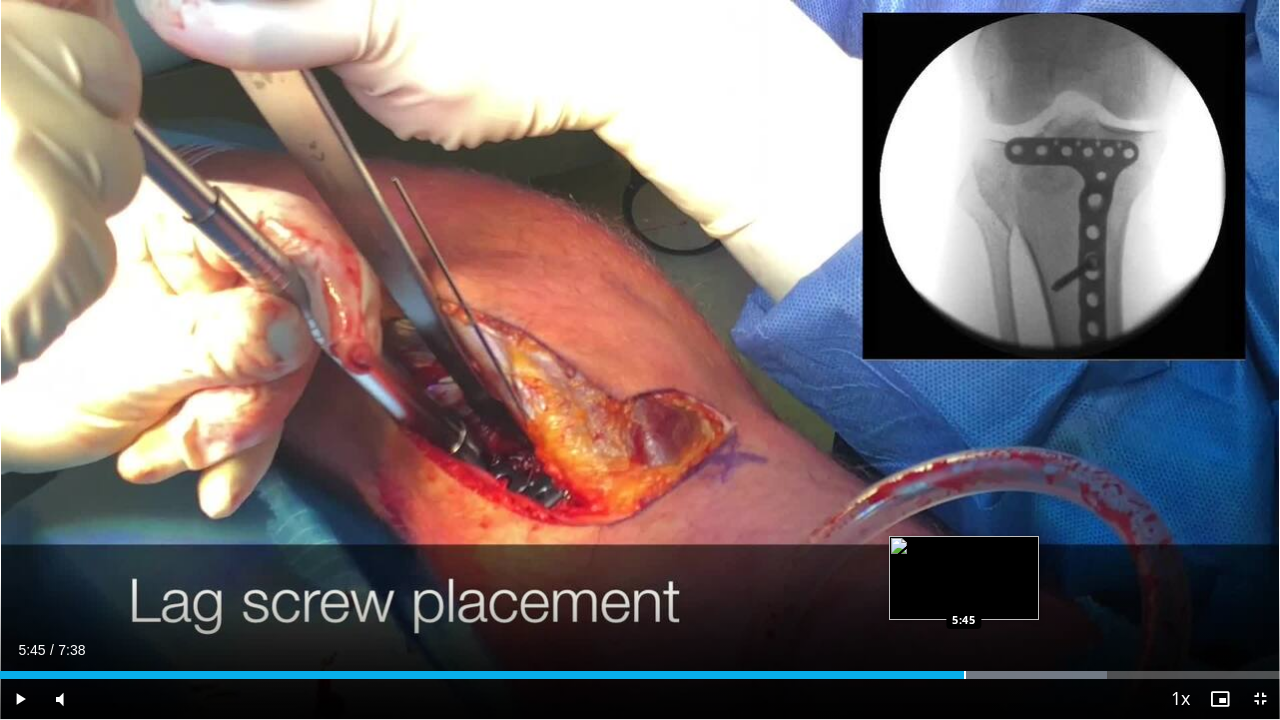 click on "Loaded :  86.49% 5:45 5:45" at bounding box center [640, 675] 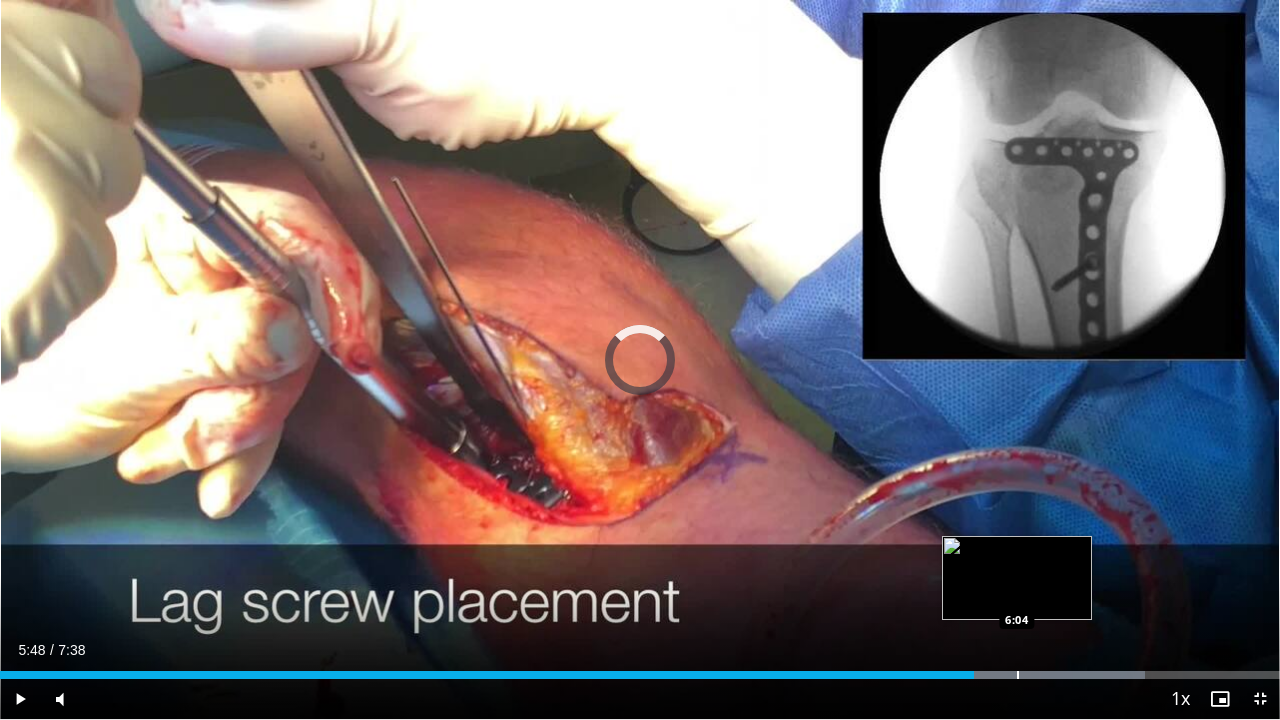 click at bounding box center (1018, 675) 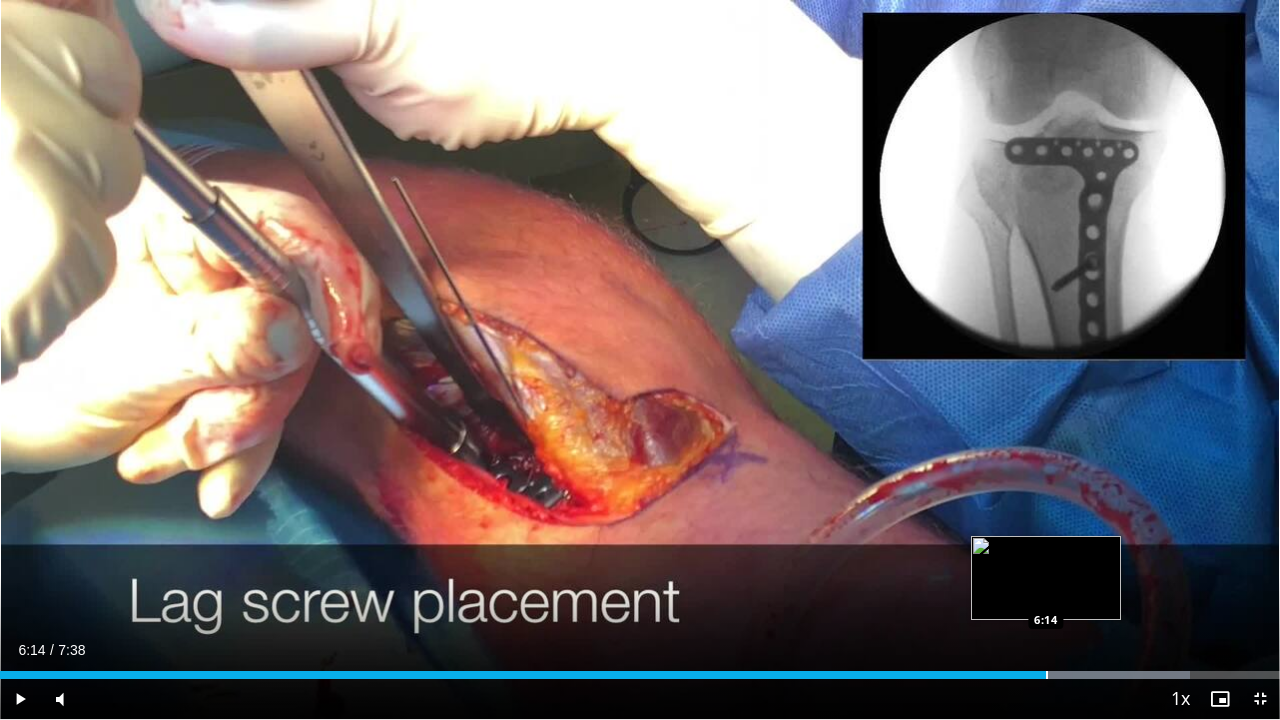 click at bounding box center (1047, 675) 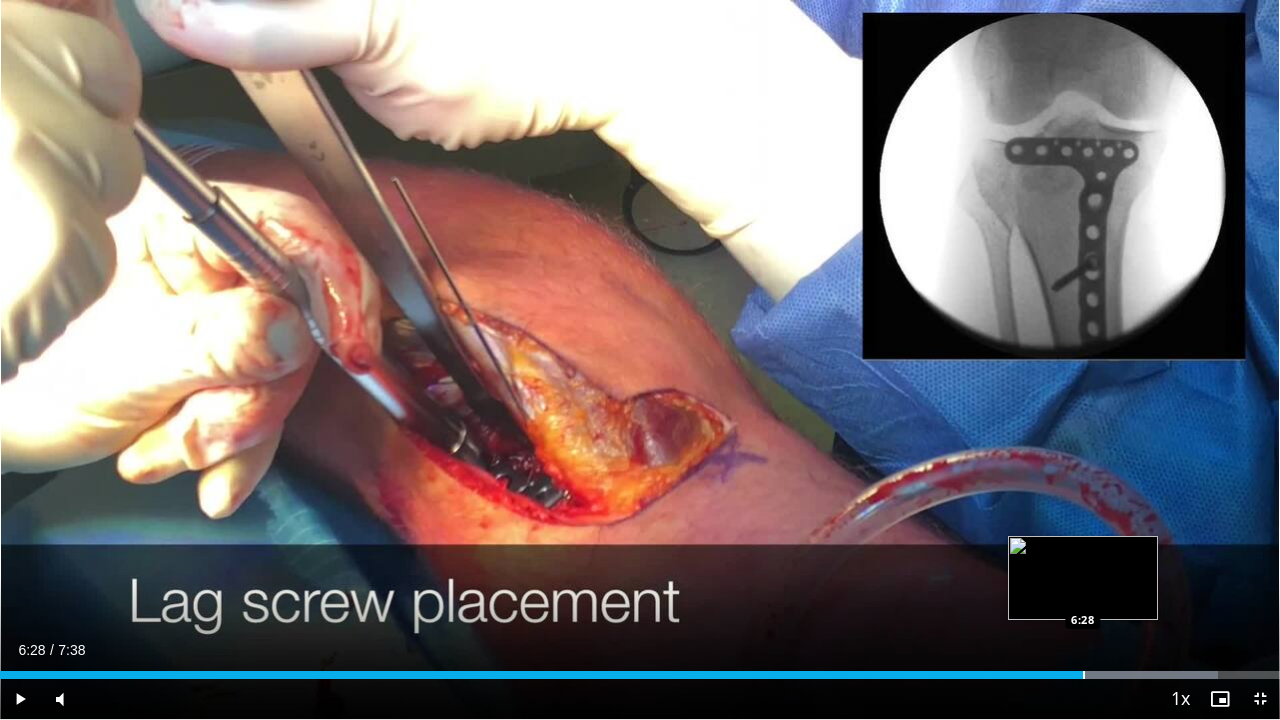 click at bounding box center [1084, 675] 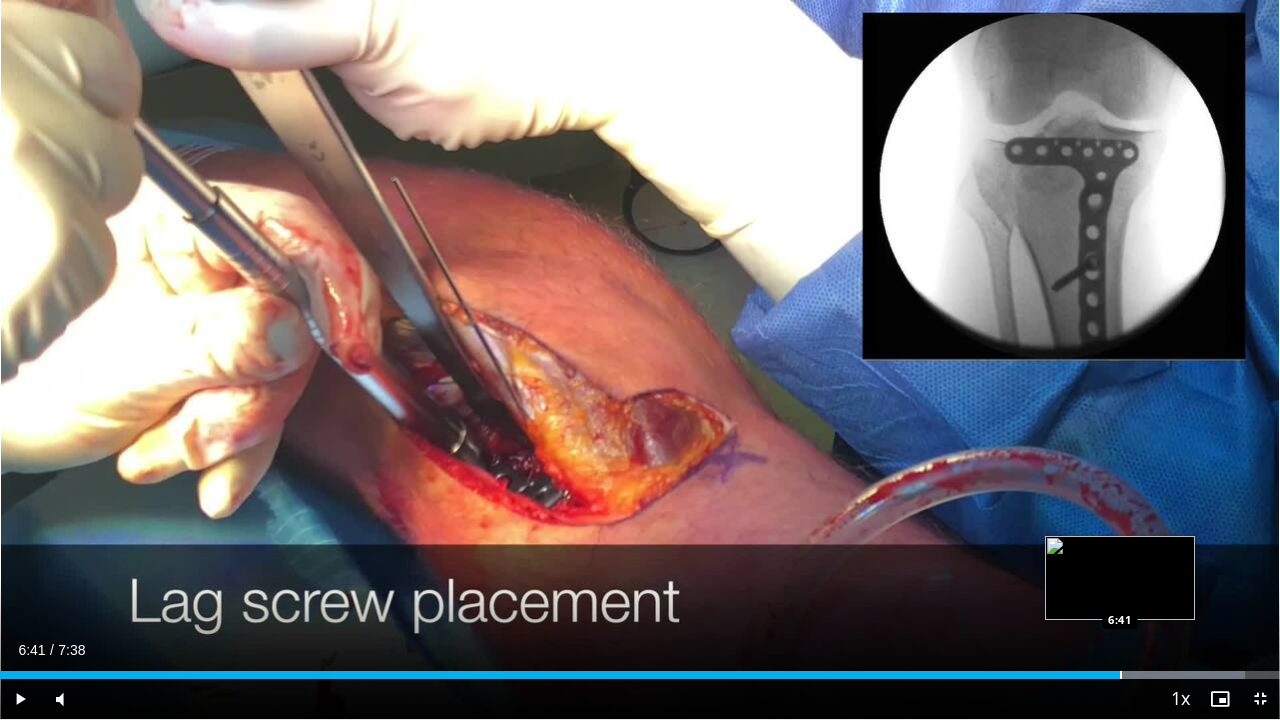 click at bounding box center [1121, 675] 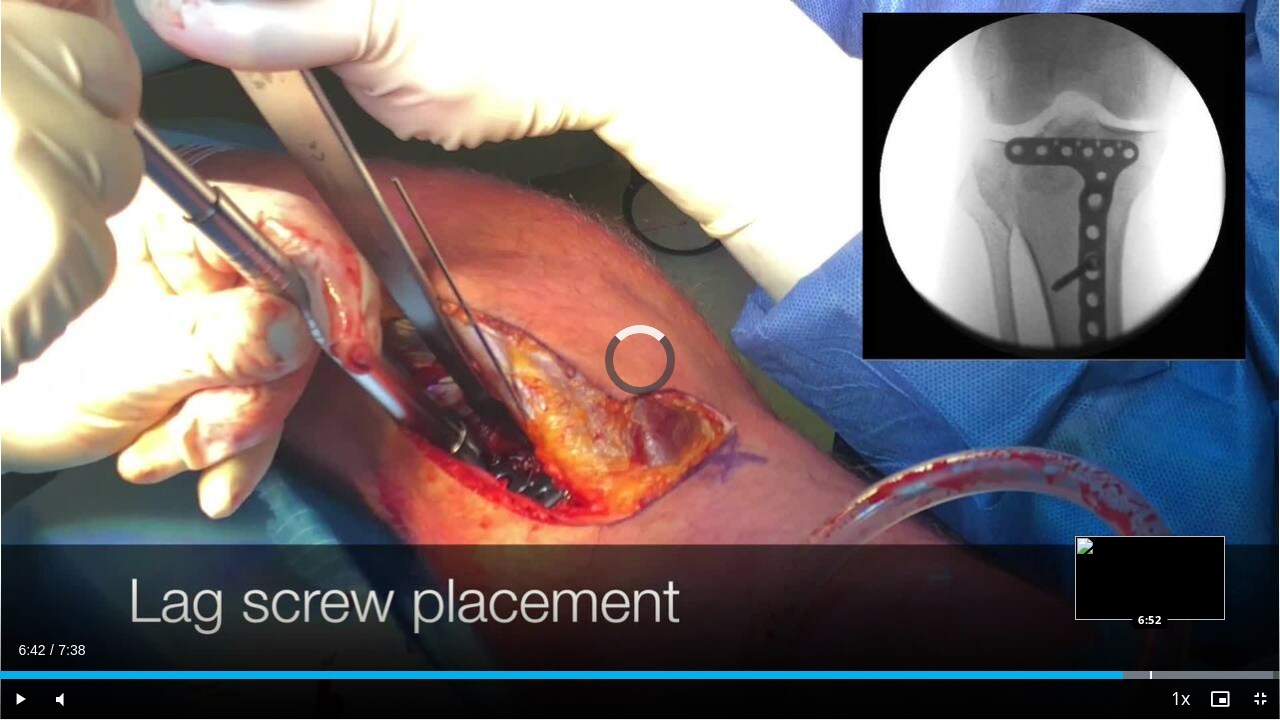 click at bounding box center [1151, 675] 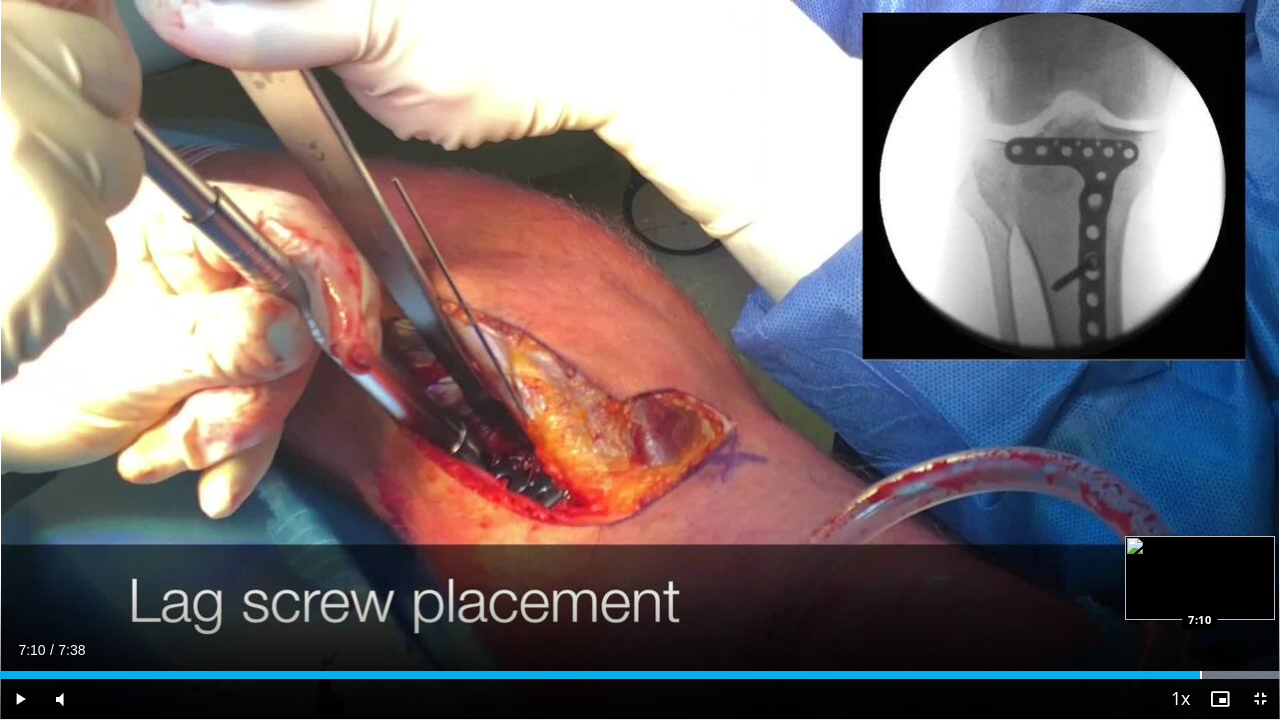 click at bounding box center [1201, 675] 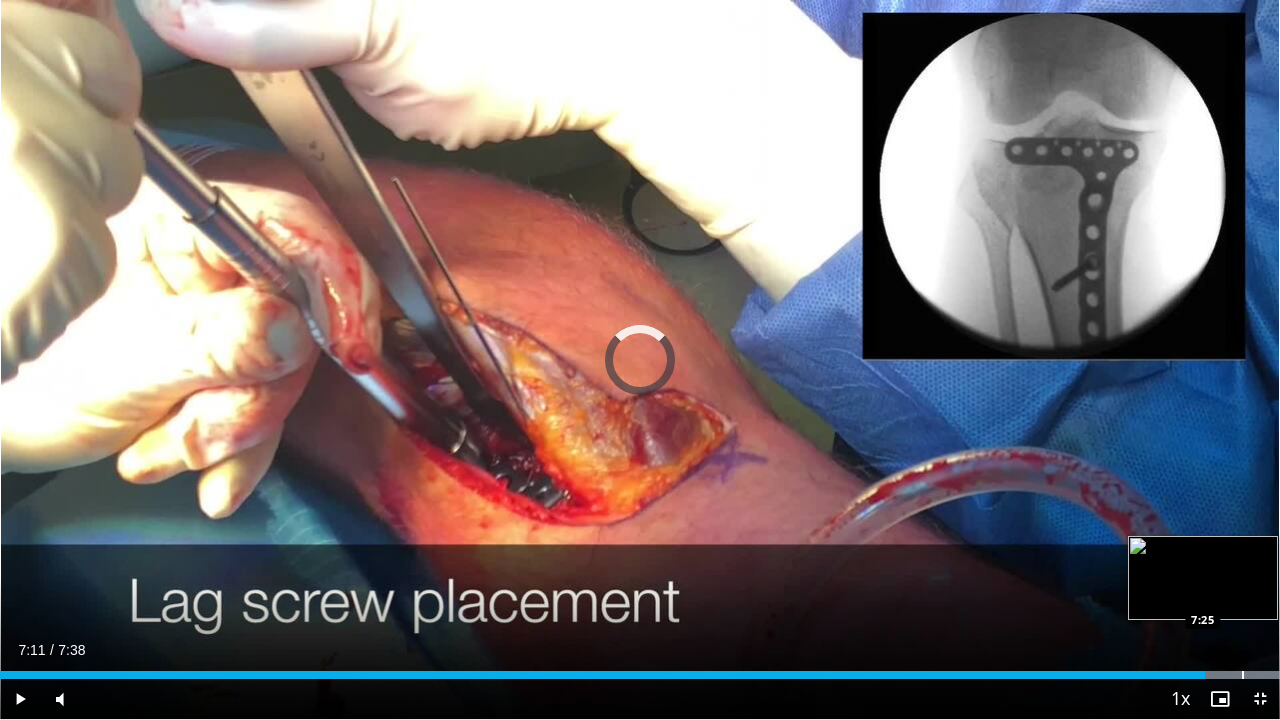 click at bounding box center [1243, 675] 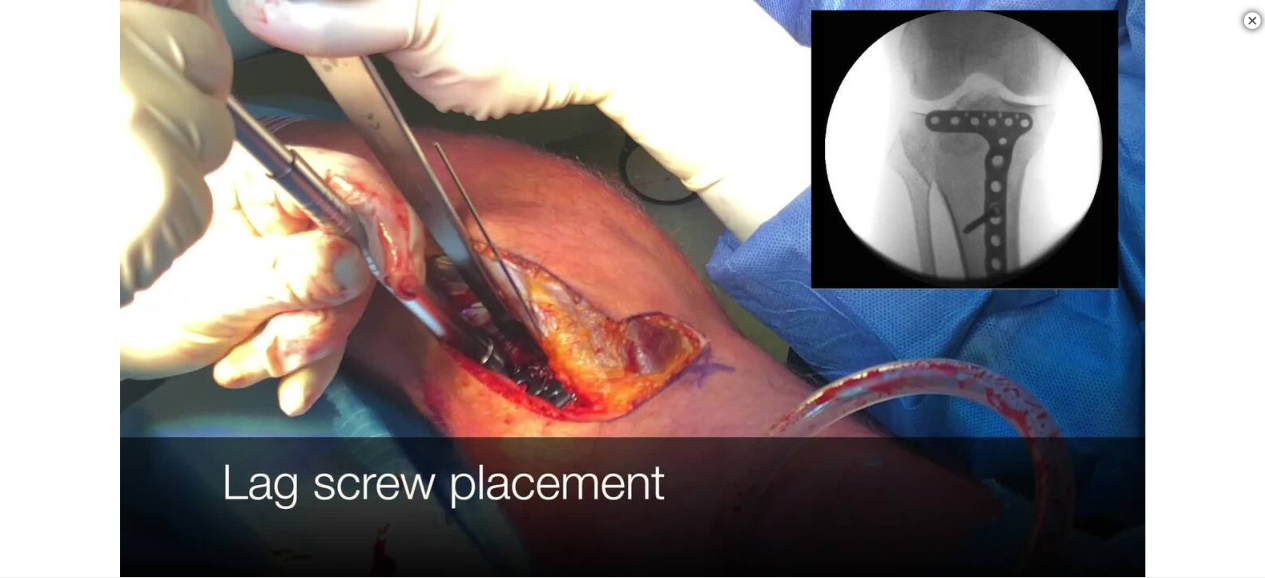 scroll, scrollTop: 1300, scrollLeft: 0, axis: vertical 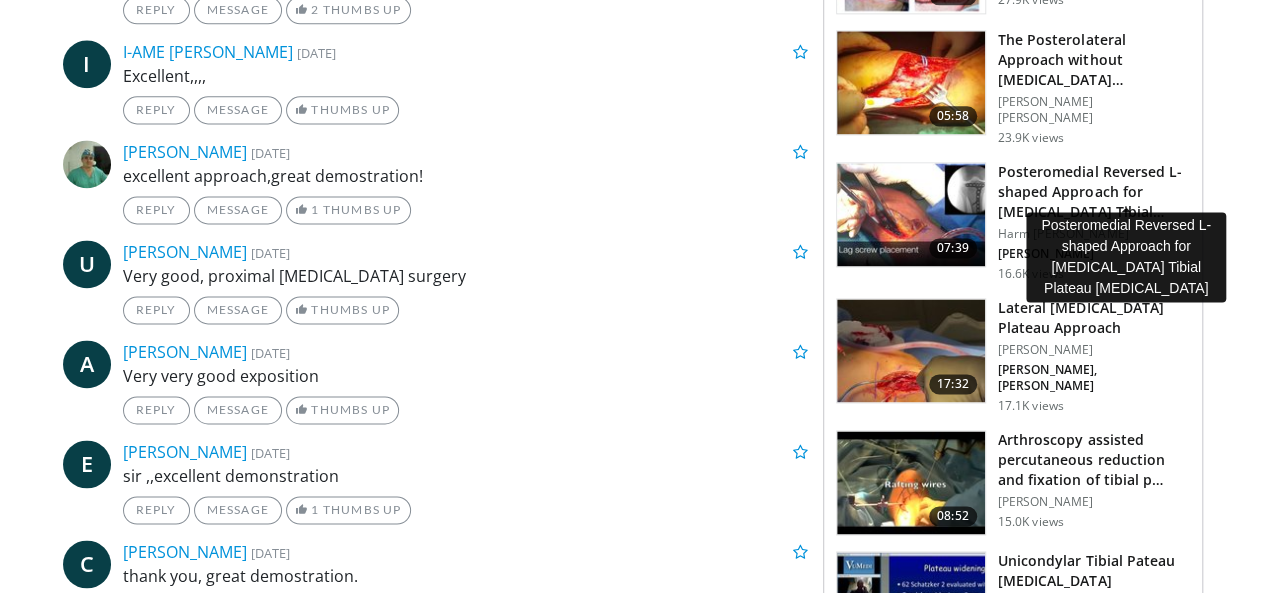 click on "Posteromedial Reversed L-shaped Approach for [MEDICAL_DATA] Tibial…" at bounding box center (1094, 192) 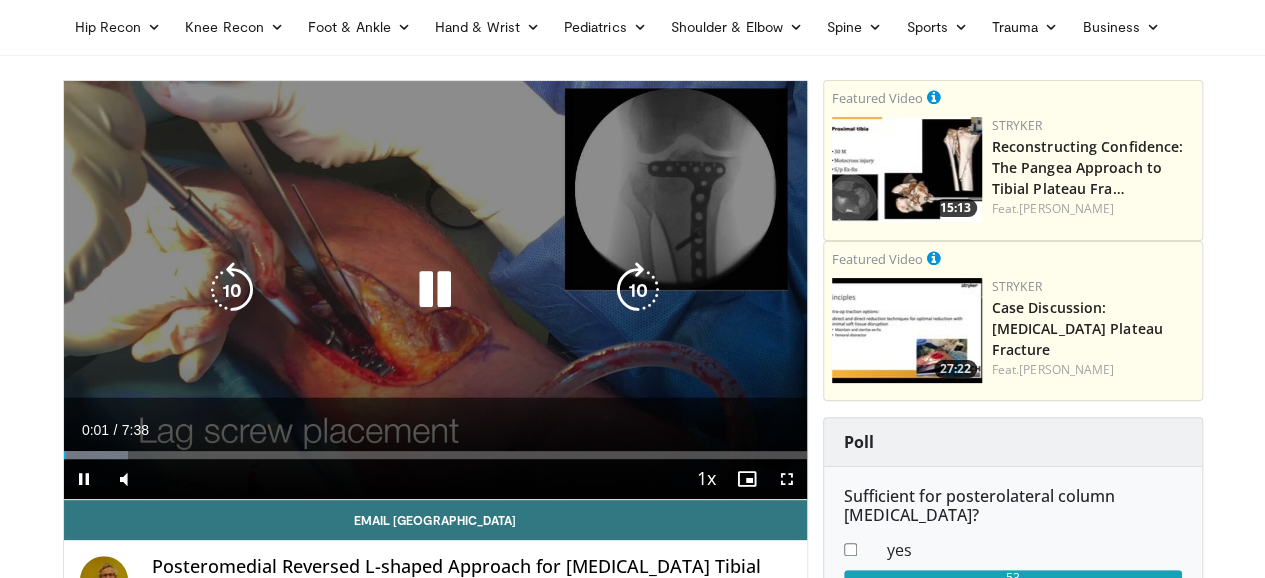 scroll, scrollTop: 100, scrollLeft: 0, axis: vertical 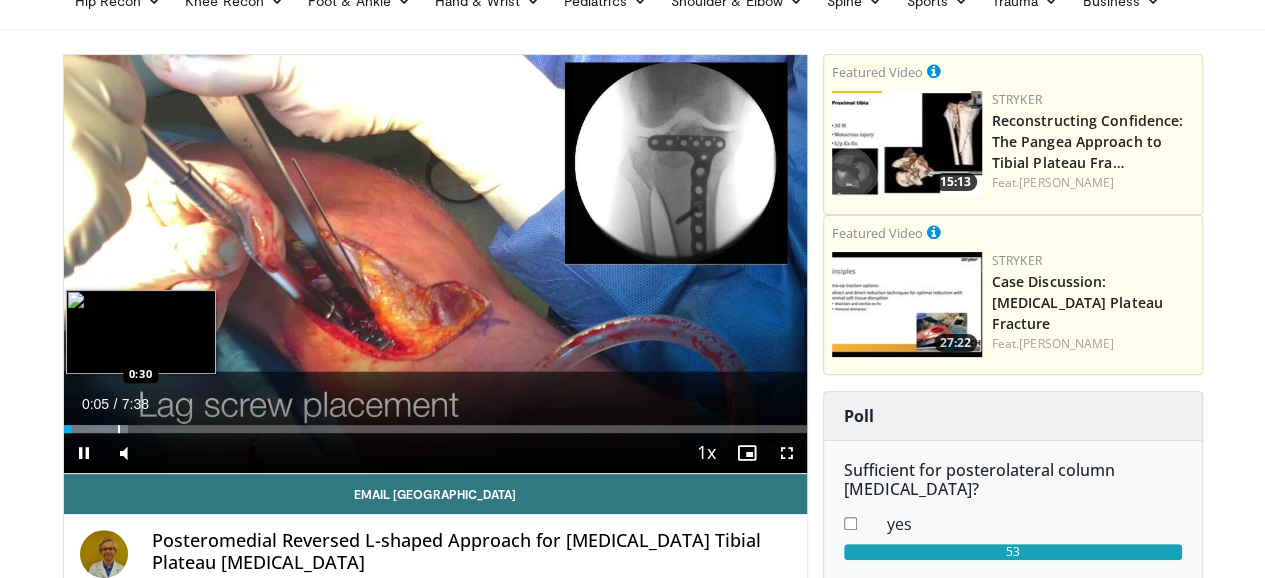 click at bounding box center (119, 429) 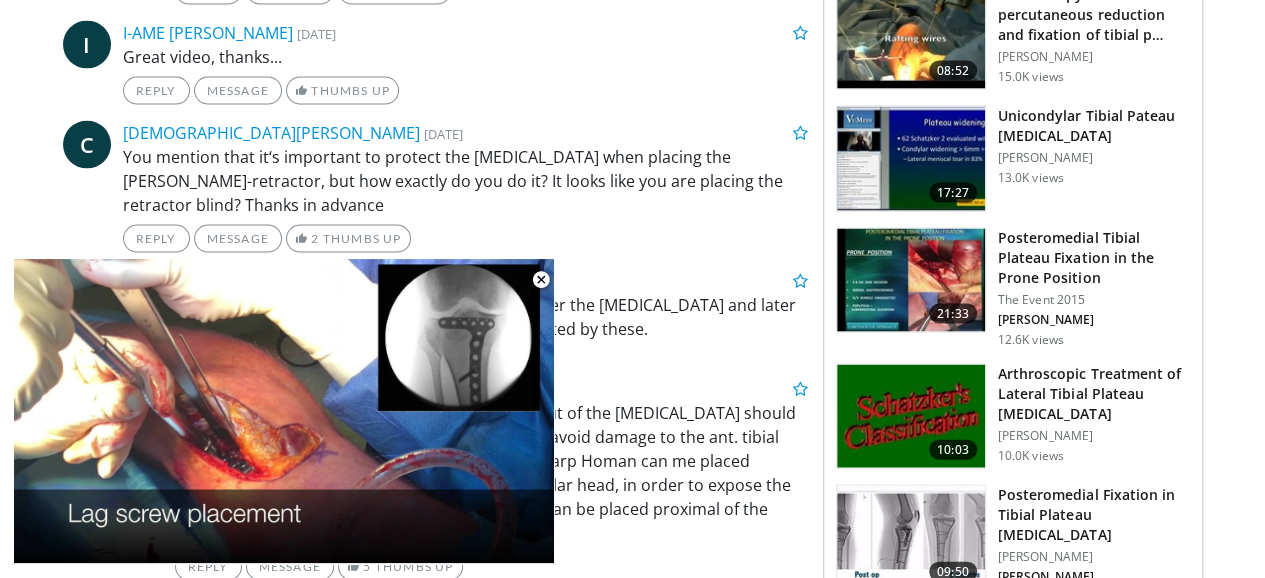 scroll, scrollTop: 2300, scrollLeft: 0, axis: vertical 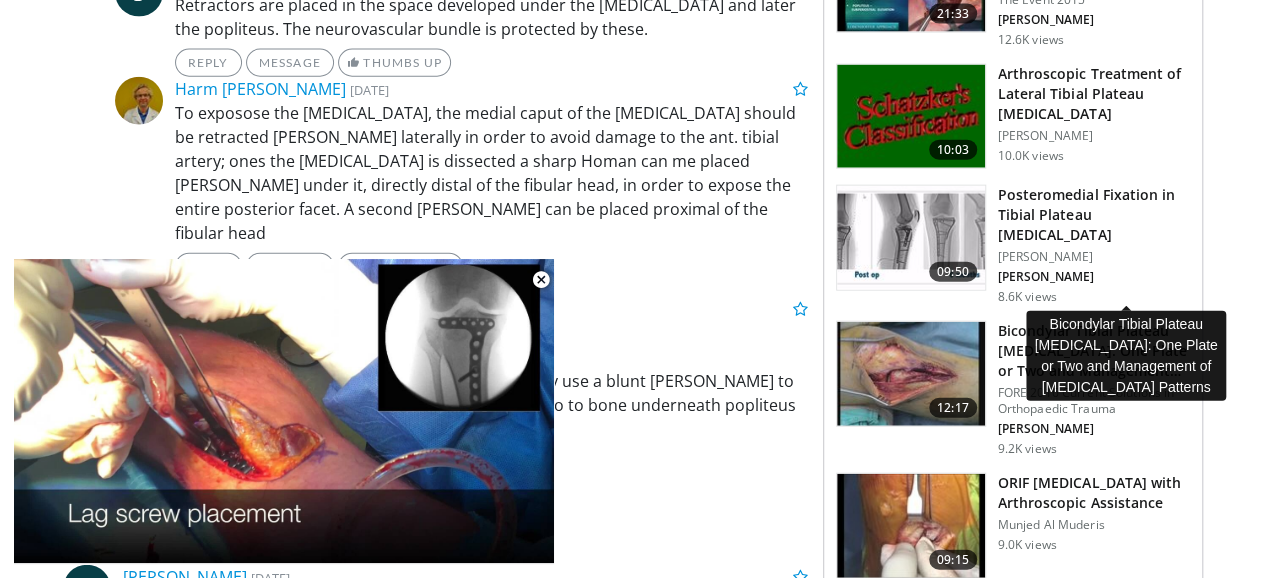 click on "Bicondylar Tibial Plateau Fractures: One Plate or Two and Management…" at bounding box center (1094, 351) 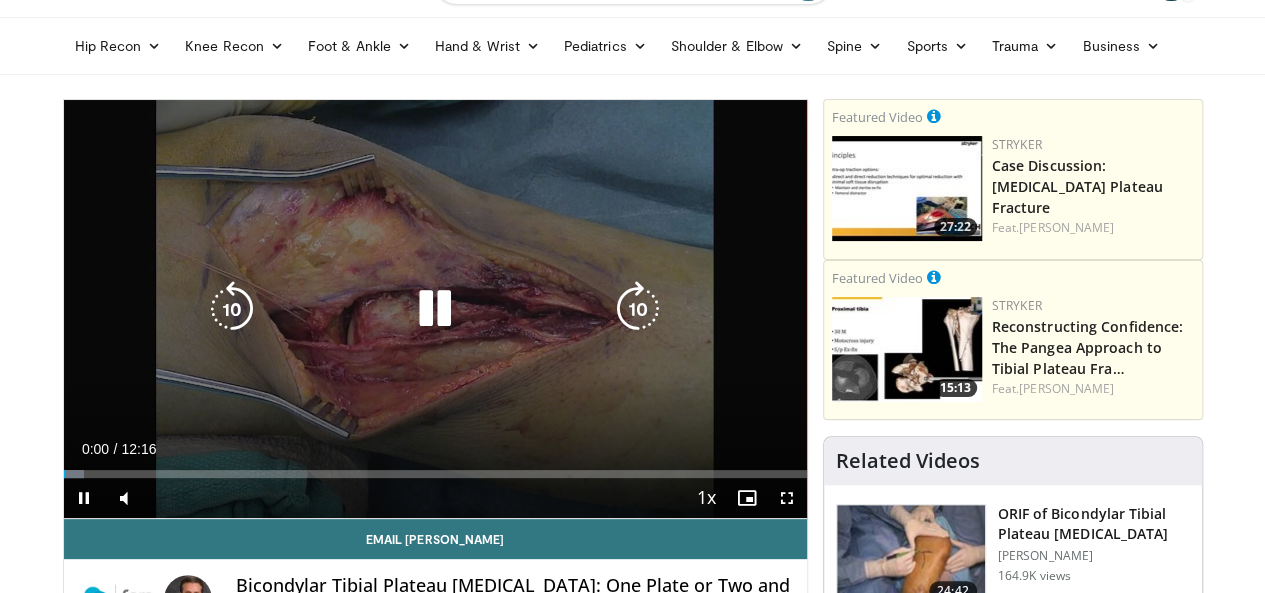 scroll, scrollTop: 100, scrollLeft: 0, axis: vertical 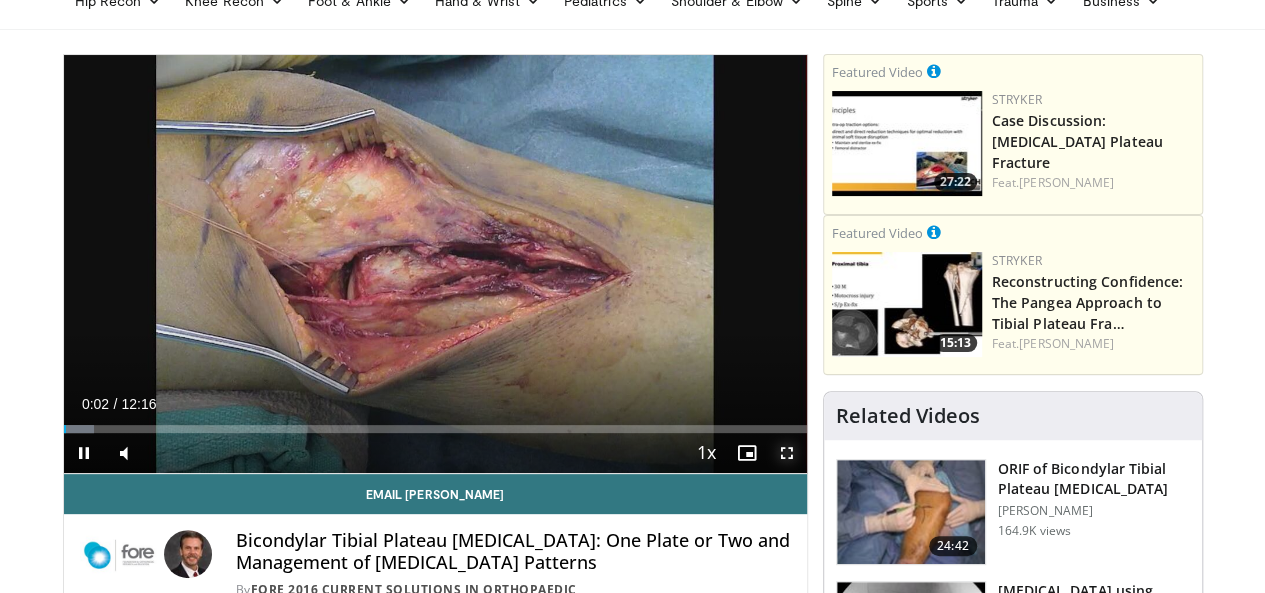click at bounding box center [787, 453] 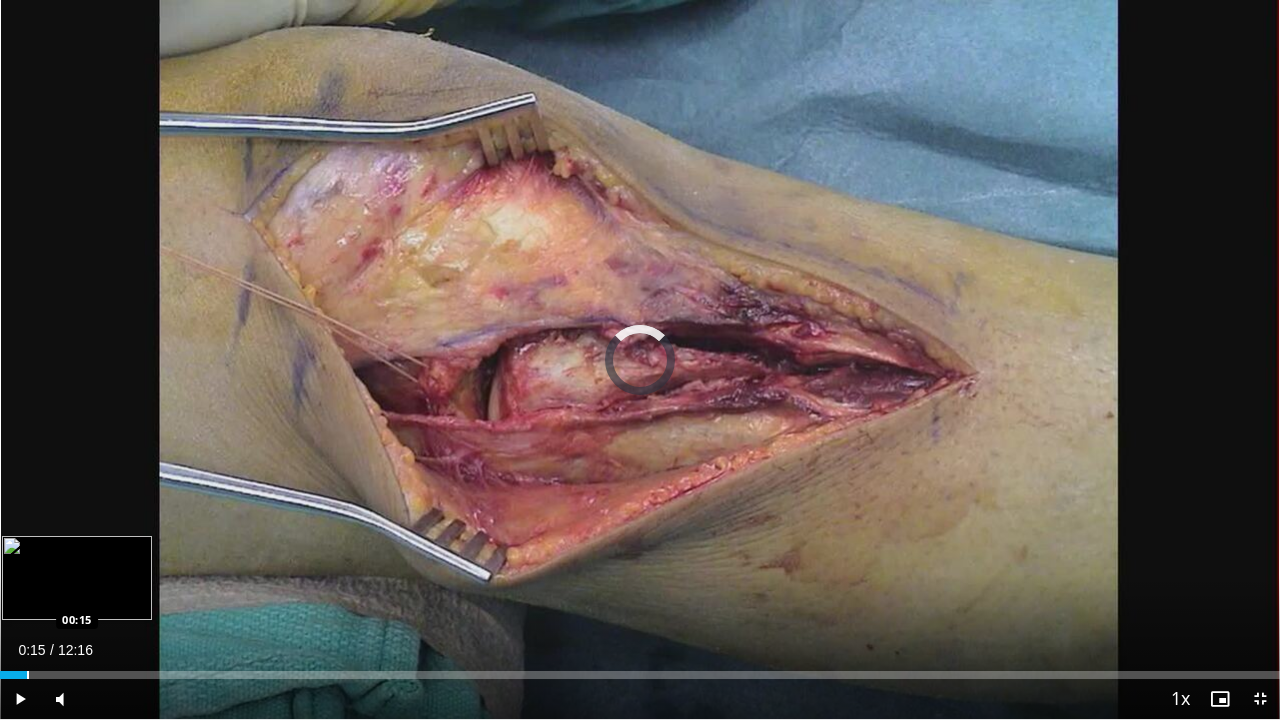 click at bounding box center [28, 675] 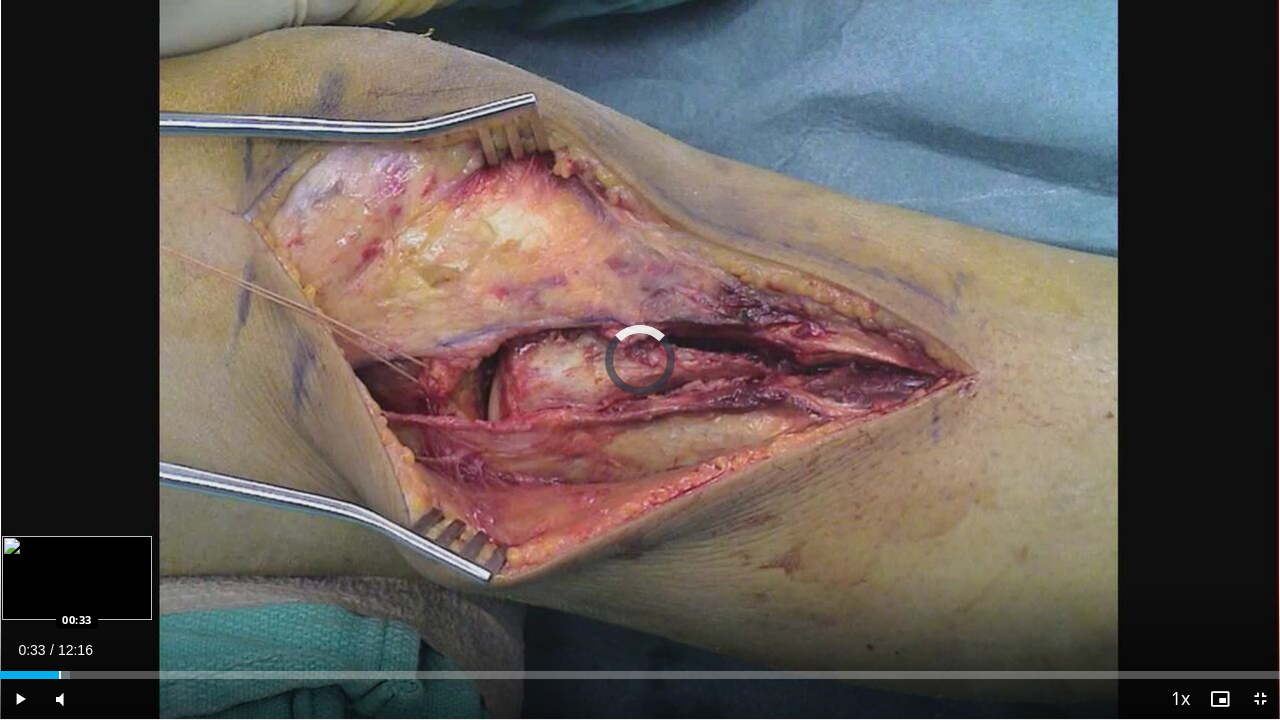 click at bounding box center (60, 675) 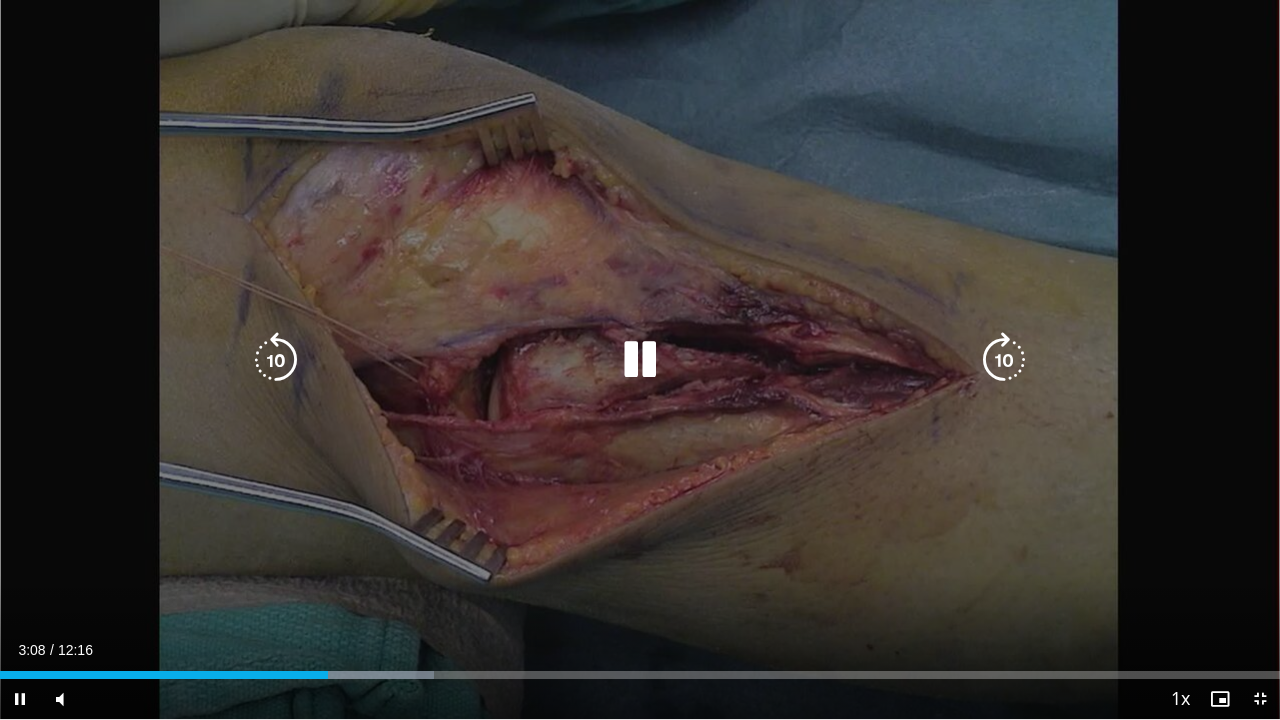 click on "10 seconds
Tap to unmute" at bounding box center (640, 359) 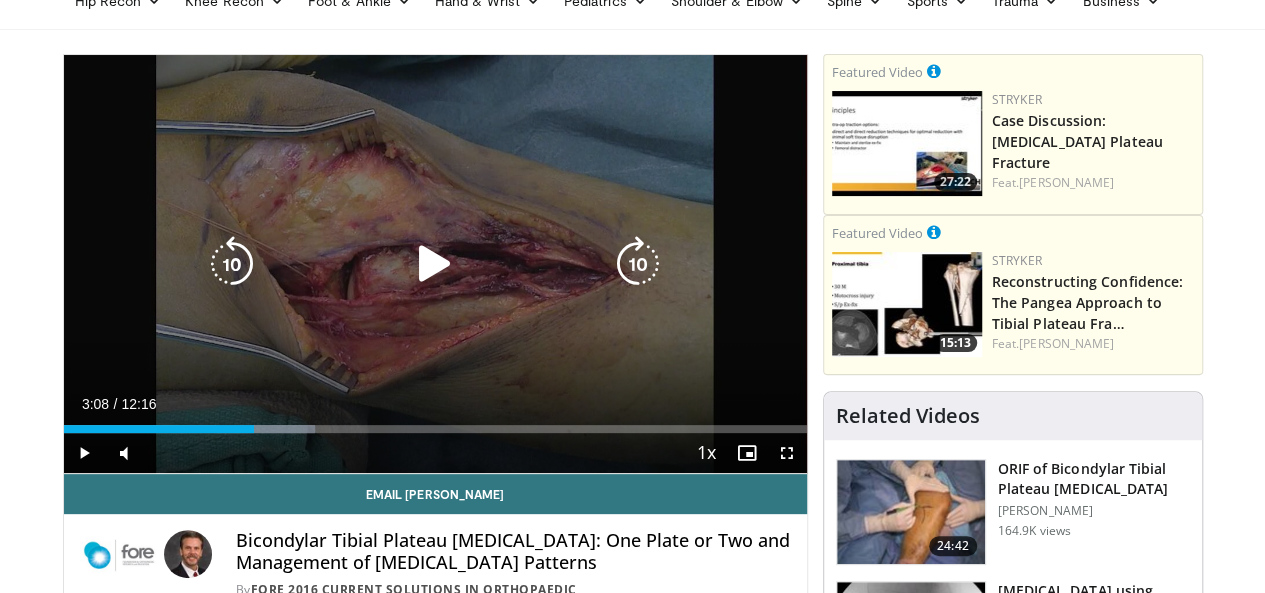 click on "10 seconds
Tap to unmute" at bounding box center (435, 264) 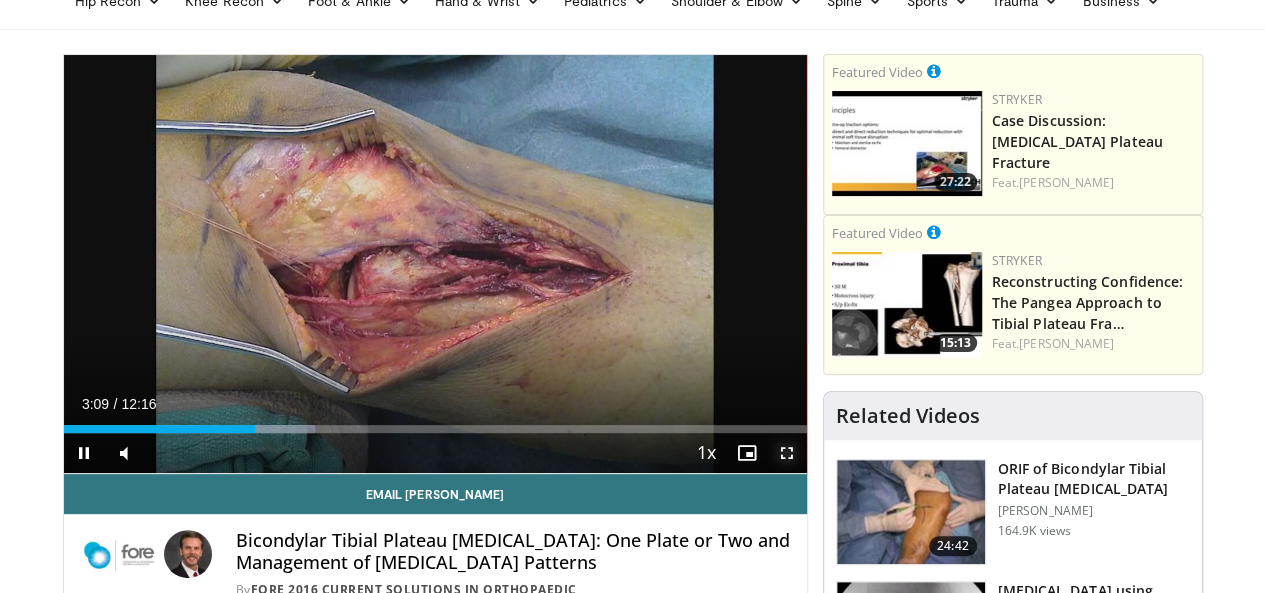 click at bounding box center [787, 453] 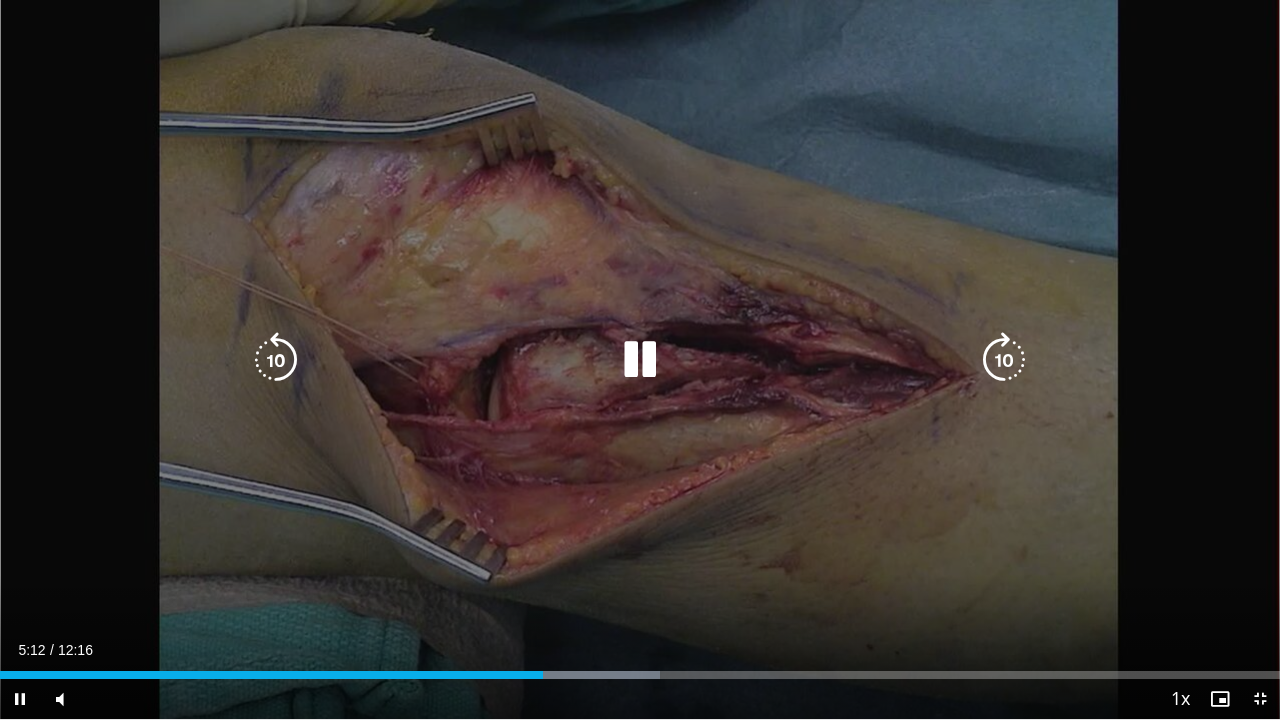 click on "10 seconds
Tap to unmute" at bounding box center [640, 359] 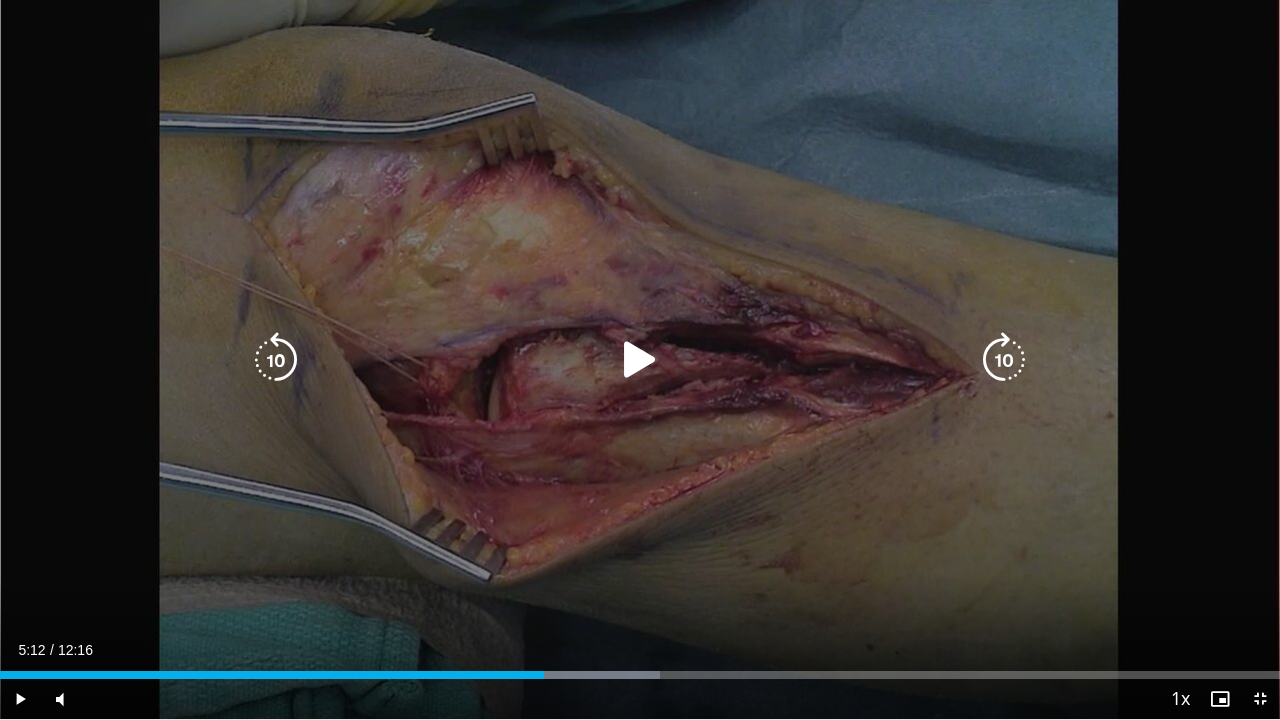 click on "10 seconds
Tap to unmute" at bounding box center [640, 359] 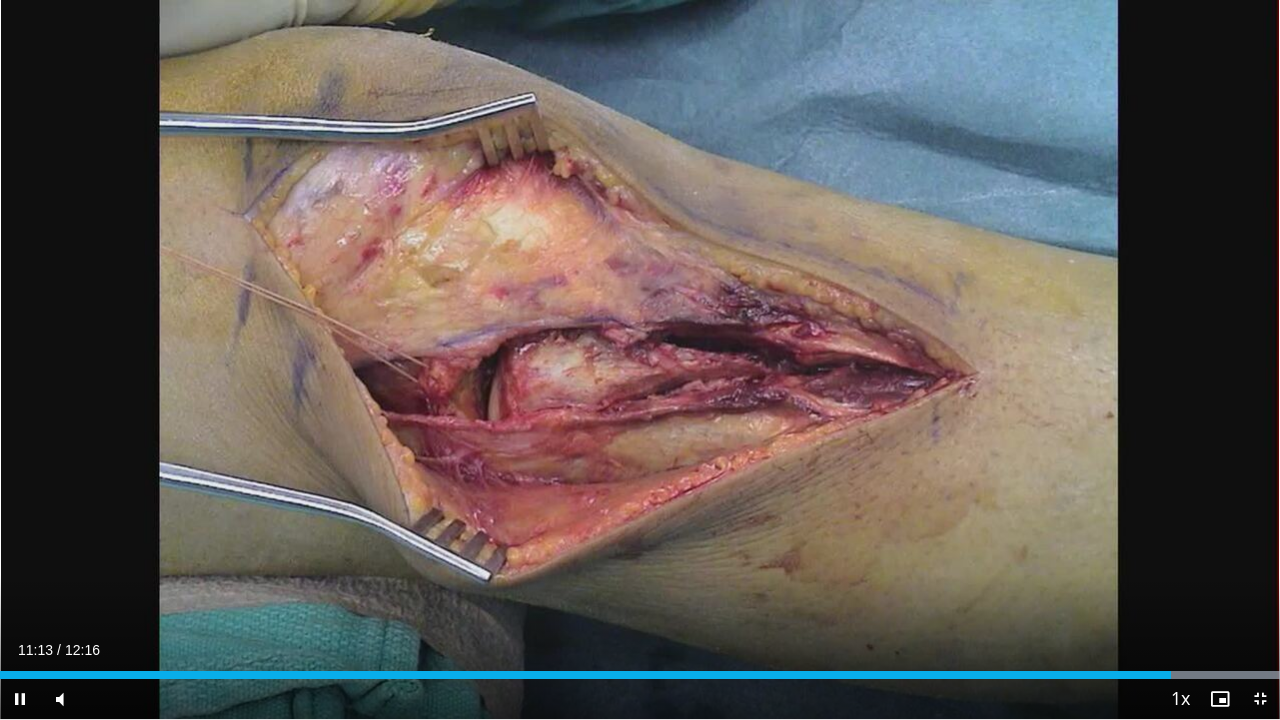 click on "Current Time  11:13 / Duration  12:16 Pause Skip Backward Skip Forward Mute 0% Loaded :  100.00% 11:13 09:28 Stream Type  LIVE Seek to live, currently behind live LIVE   1x Playback Rate 0.5x 0.75x 1x , selected 1.25x 1.5x 1.75x 2x Chapters Chapters Descriptions descriptions off , selected Captions captions settings , opens captions settings dialog captions off , selected Audio Track en (Main) , selected Exit Fullscreen Enable picture-in-picture mode" at bounding box center [640, 699] 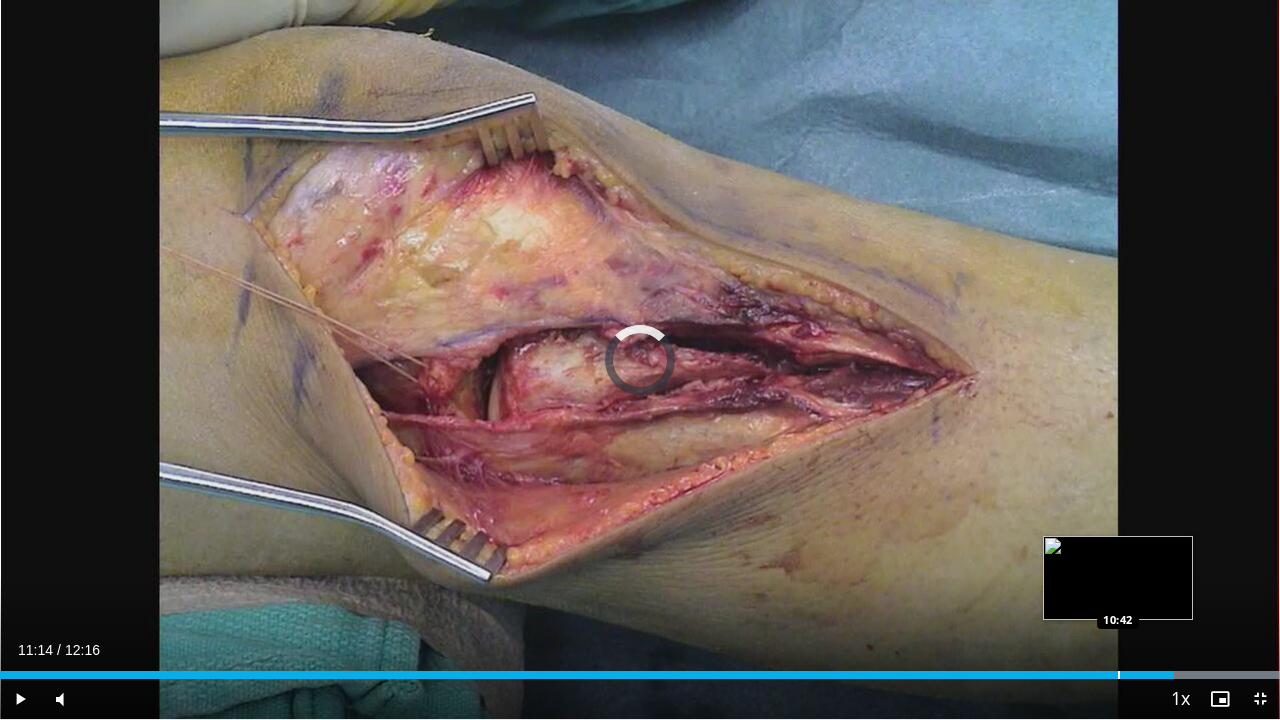 click at bounding box center [1119, 675] 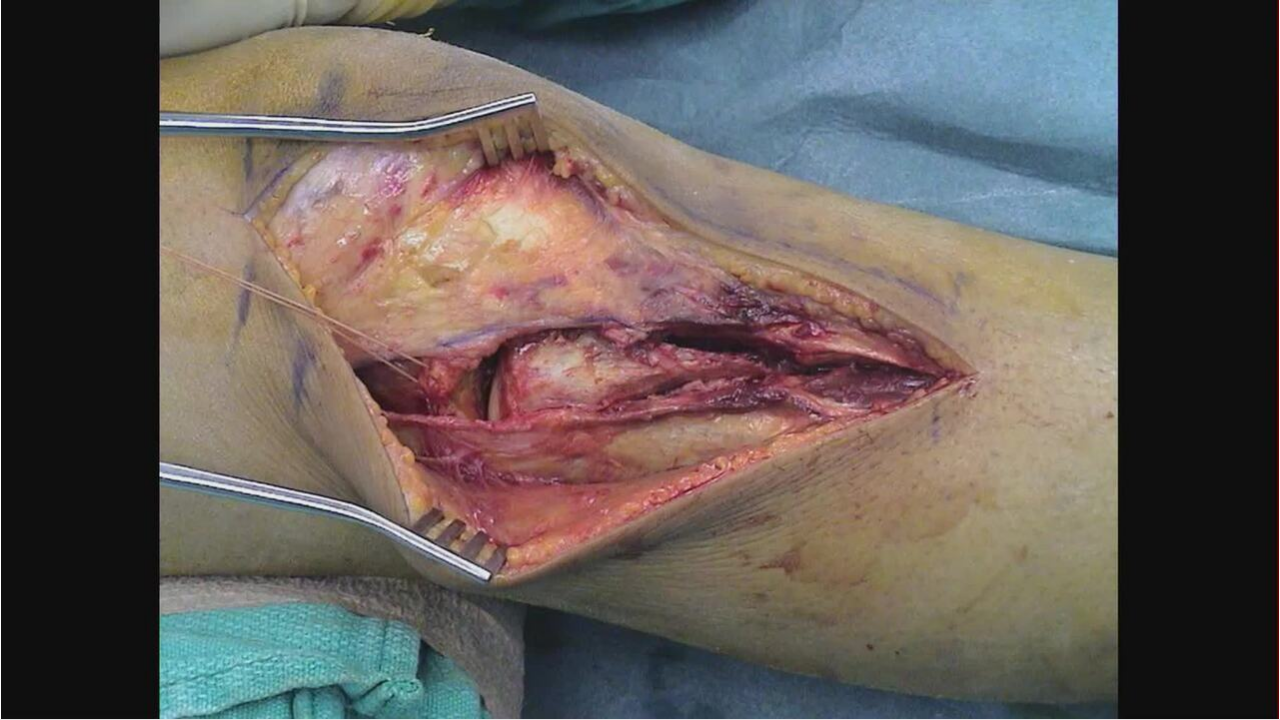 click on "10 seconds
Tap to unmute" at bounding box center [640, 359] 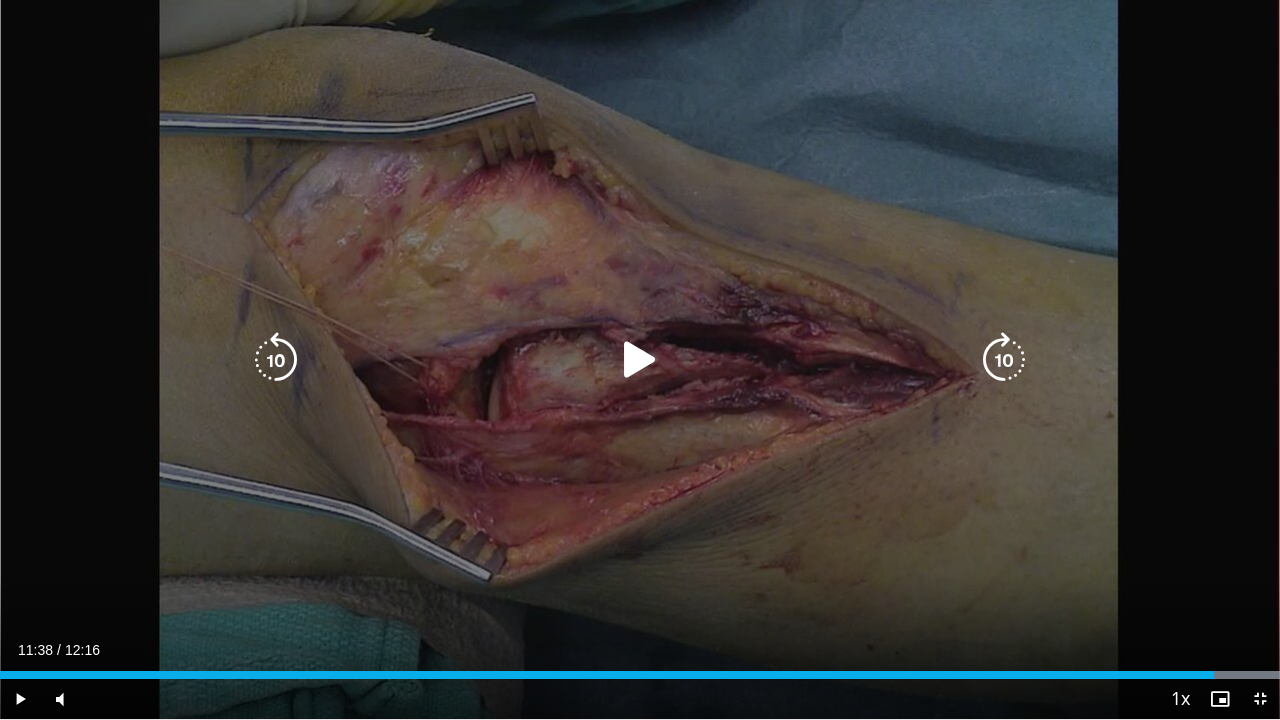 click on "10 seconds
Tap to unmute" at bounding box center (640, 359) 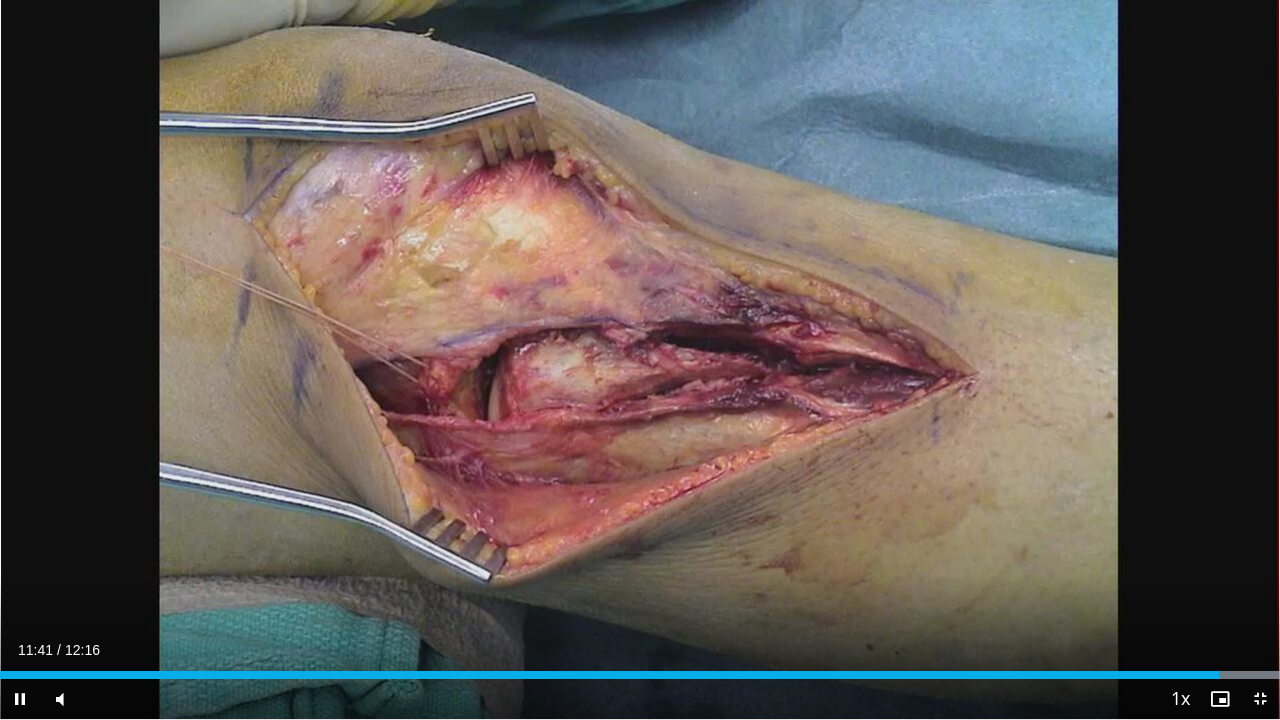 click on "10 seconds
Tap to unmute" at bounding box center [640, 359] 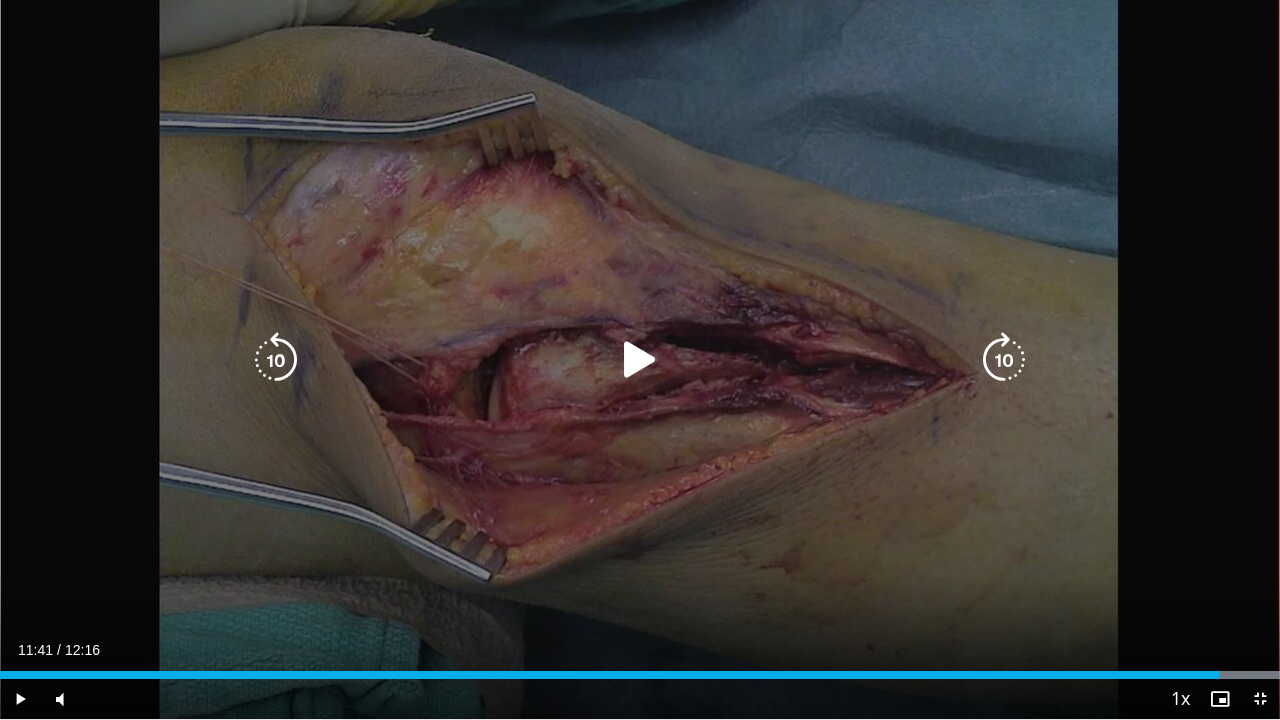 click on "10 seconds
Tap to unmute" at bounding box center [640, 359] 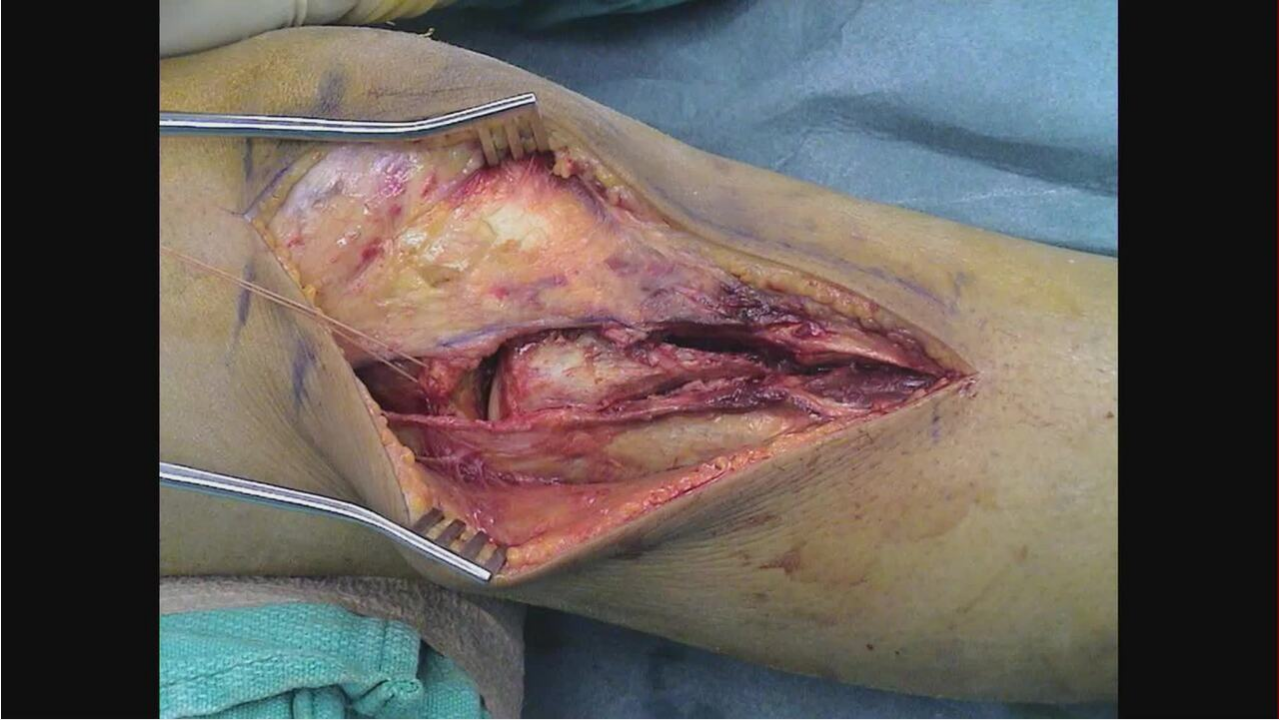 click on "10 seconds
Tap to unmute" at bounding box center (640, 359) 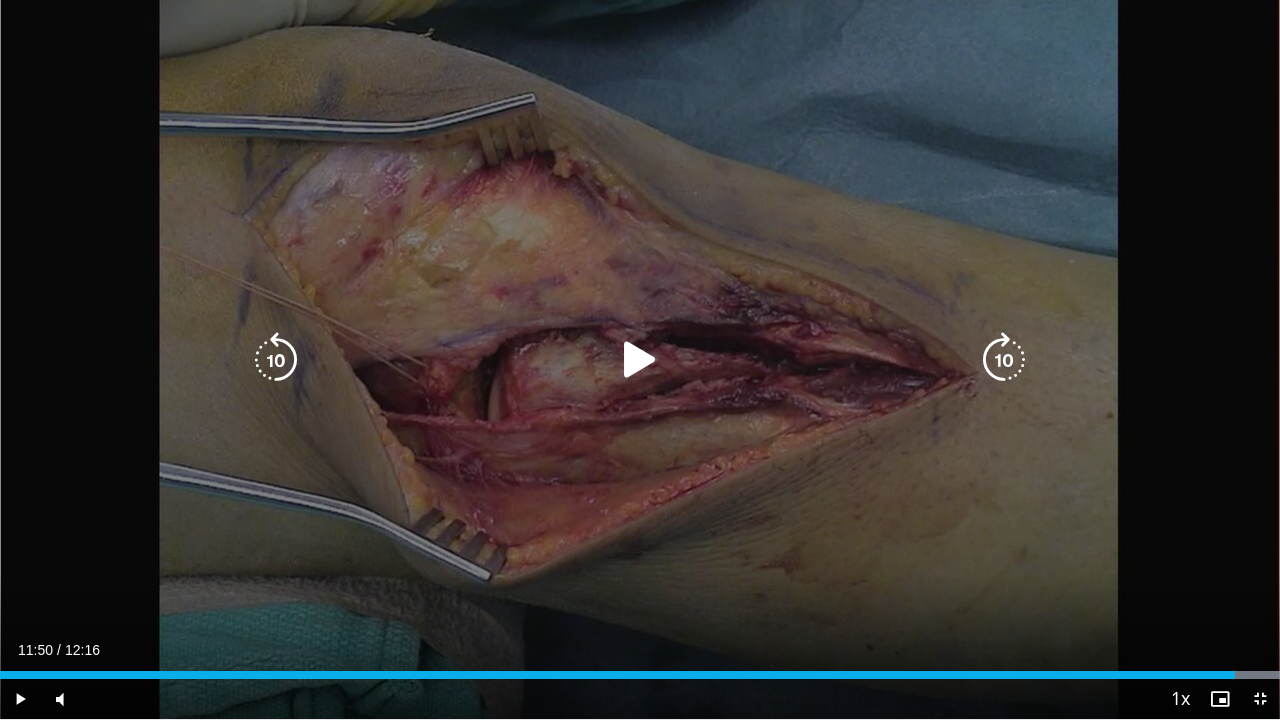 click on "10 seconds
Tap to unmute" at bounding box center [640, 359] 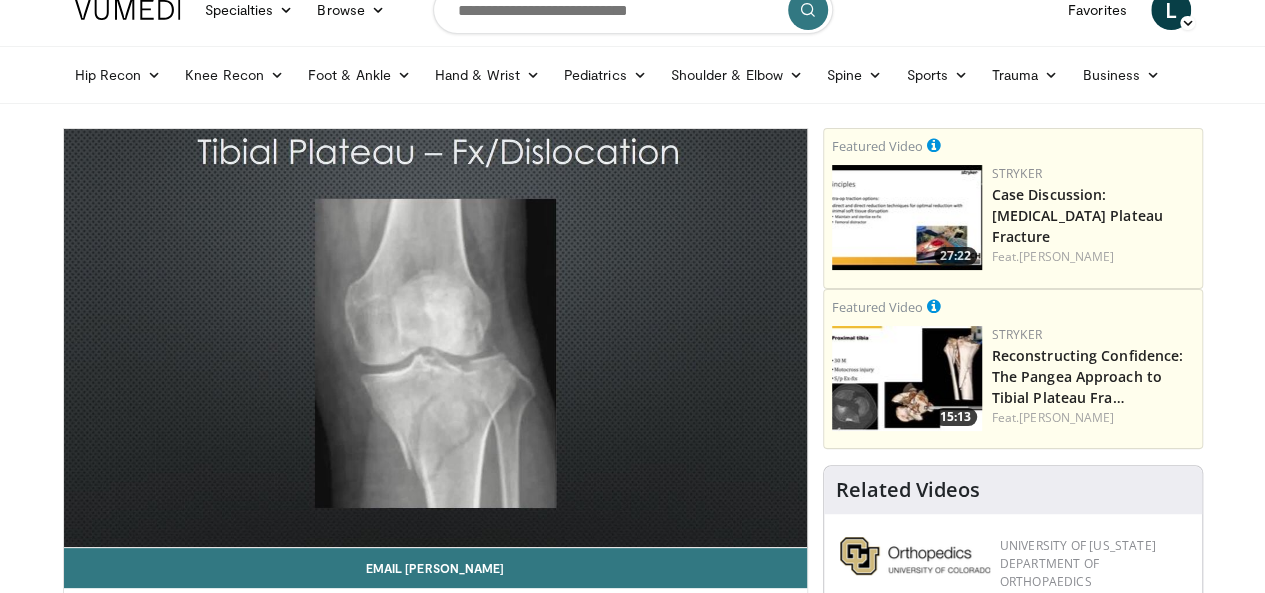 scroll, scrollTop: 0, scrollLeft: 0, axis: both 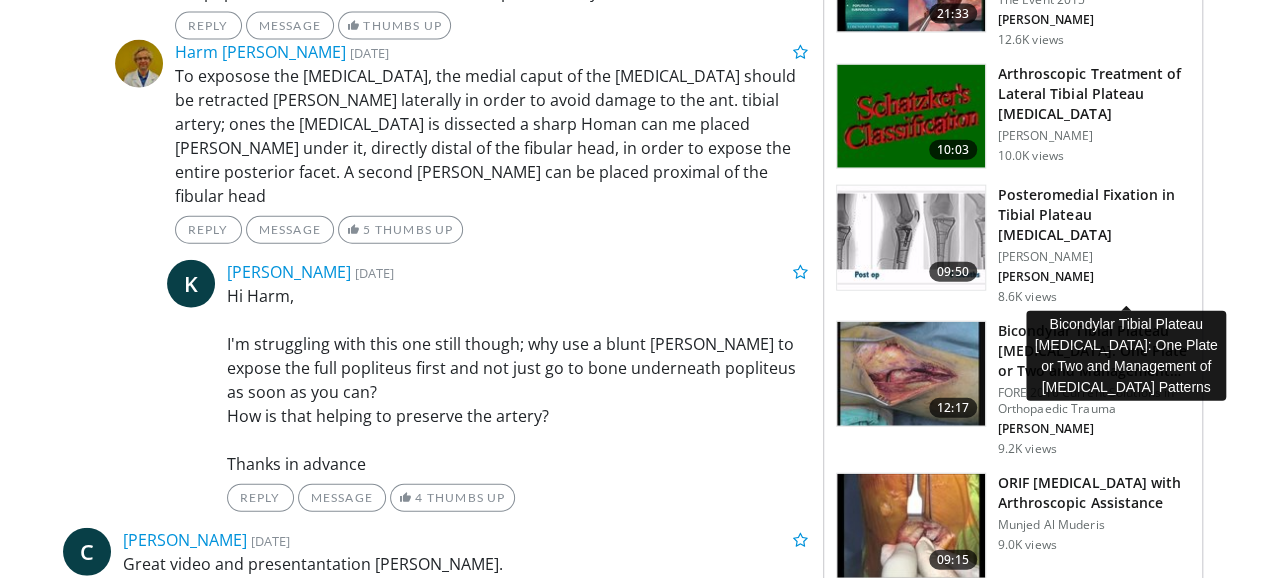 click on "Bicondylar Tibial Plateau [MEDICAL_DATA]: One Plate or Two and Management…" at bounding box center [1094, 351] 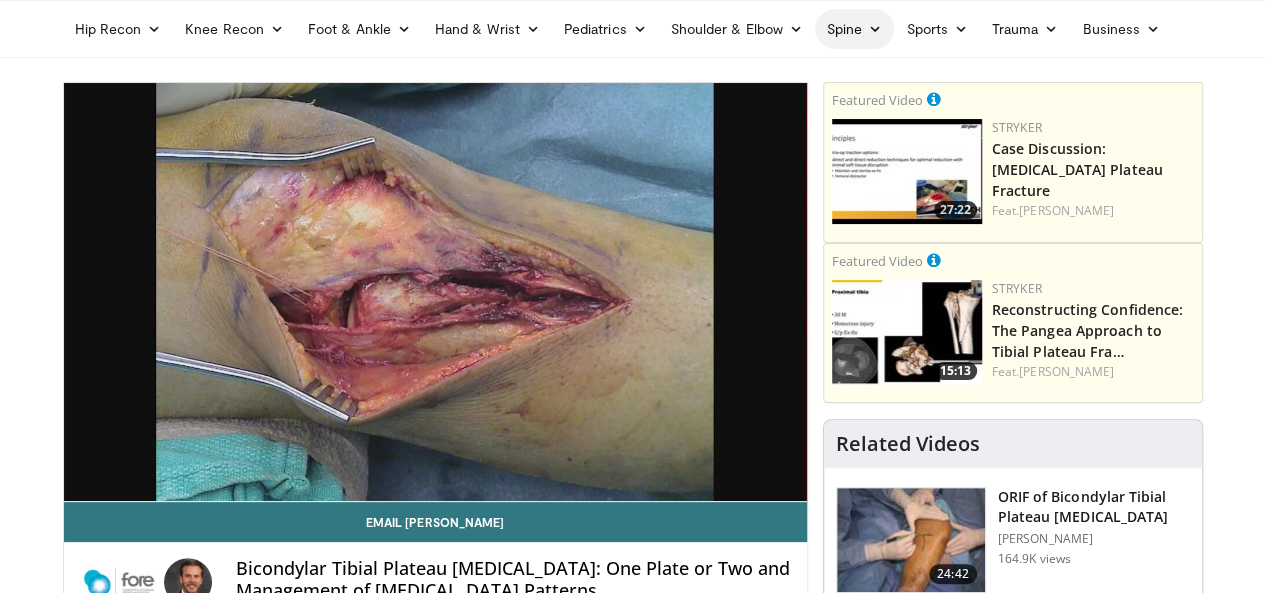 scroll, scrollTop: 0, scrollLeft: 0, axis: both 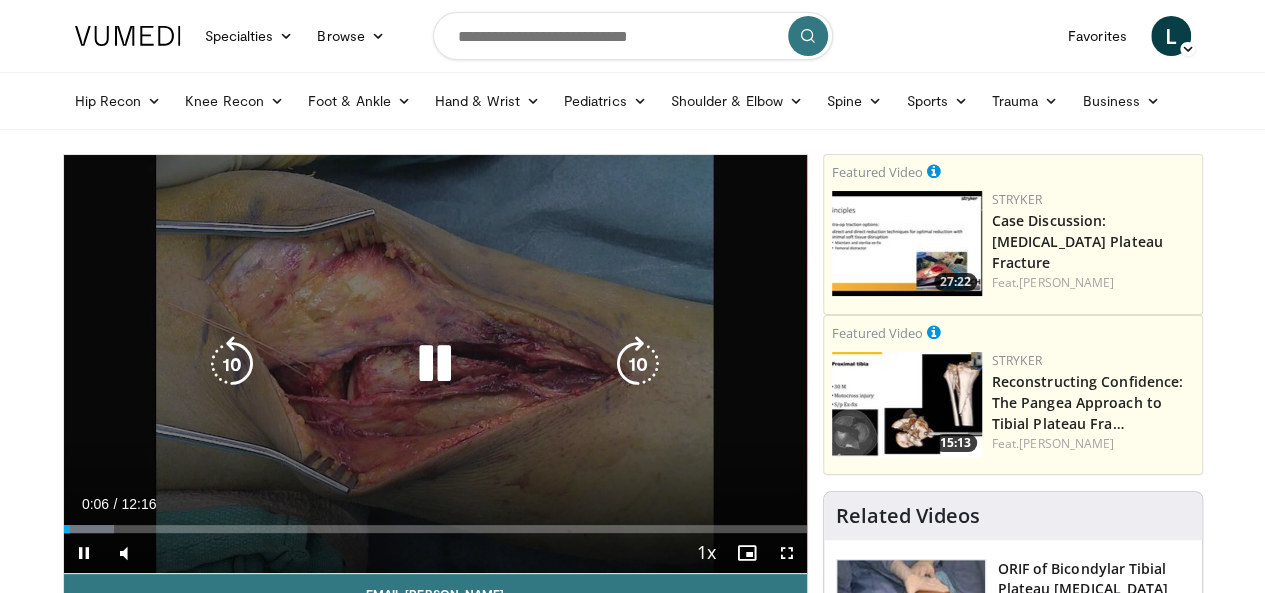 click on "10 seconds
Tap to unmute" at bounding box center (435, 364) 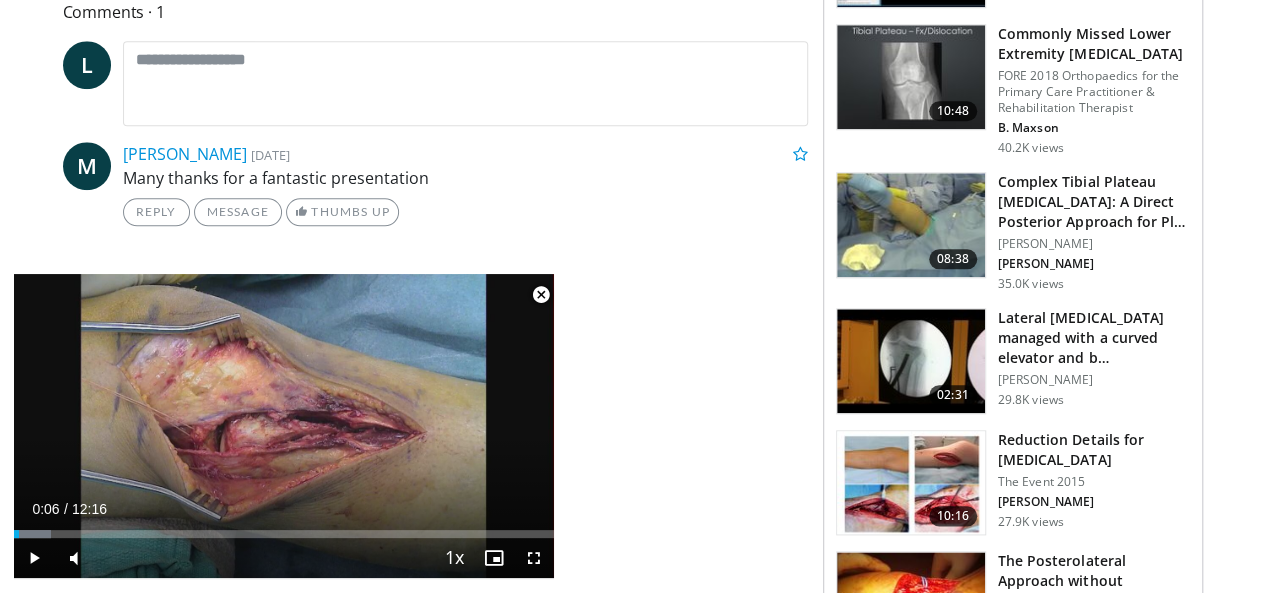 scroll, scrollTop: 1400, scrollLeft: 0, axis: vertical 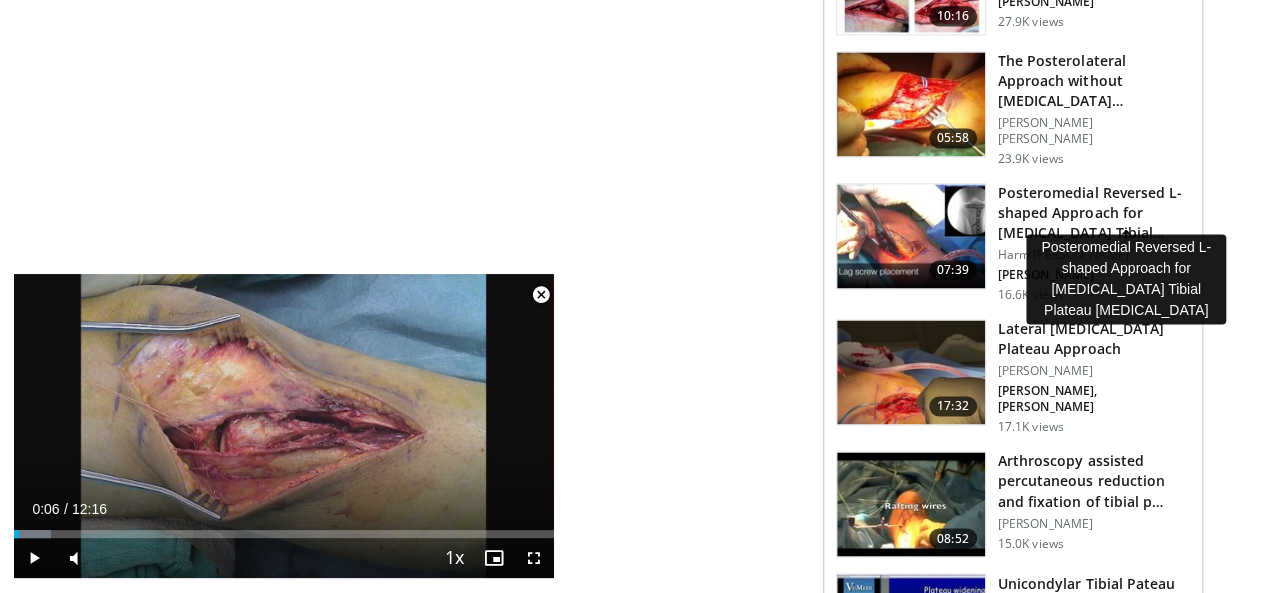click on "Posteromedial Reversed L-shaped Approach for [MEDICAL_DATA] Tibial…" at bounding box center (1094, 213) 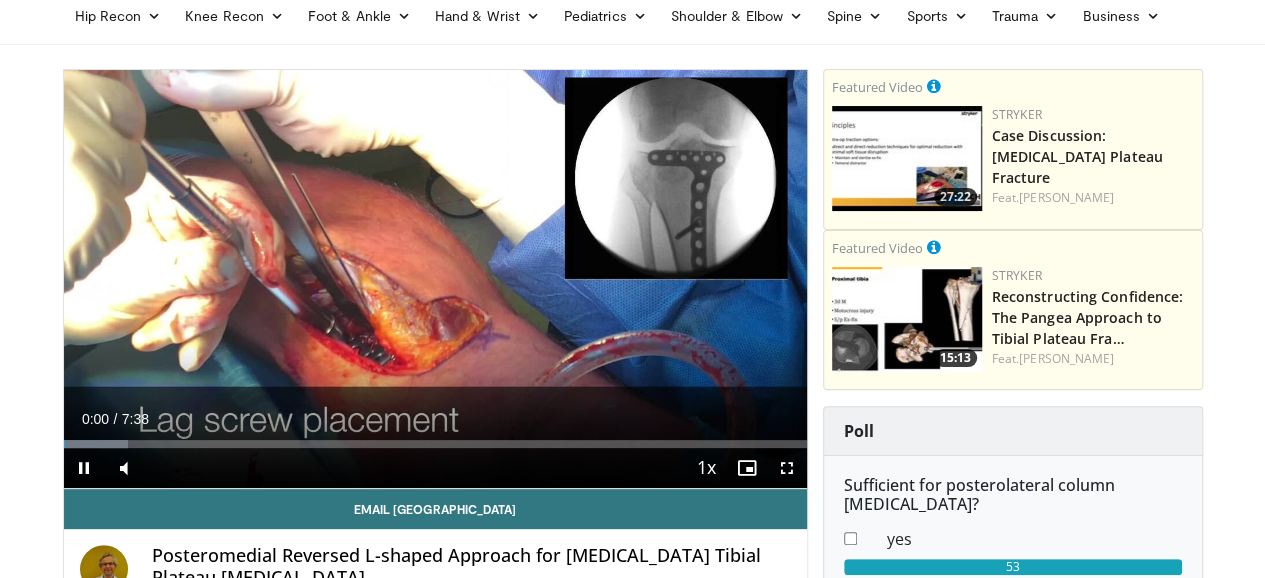 scroll, scrollTop: 200, scrollLeft: 0, axis: vertical 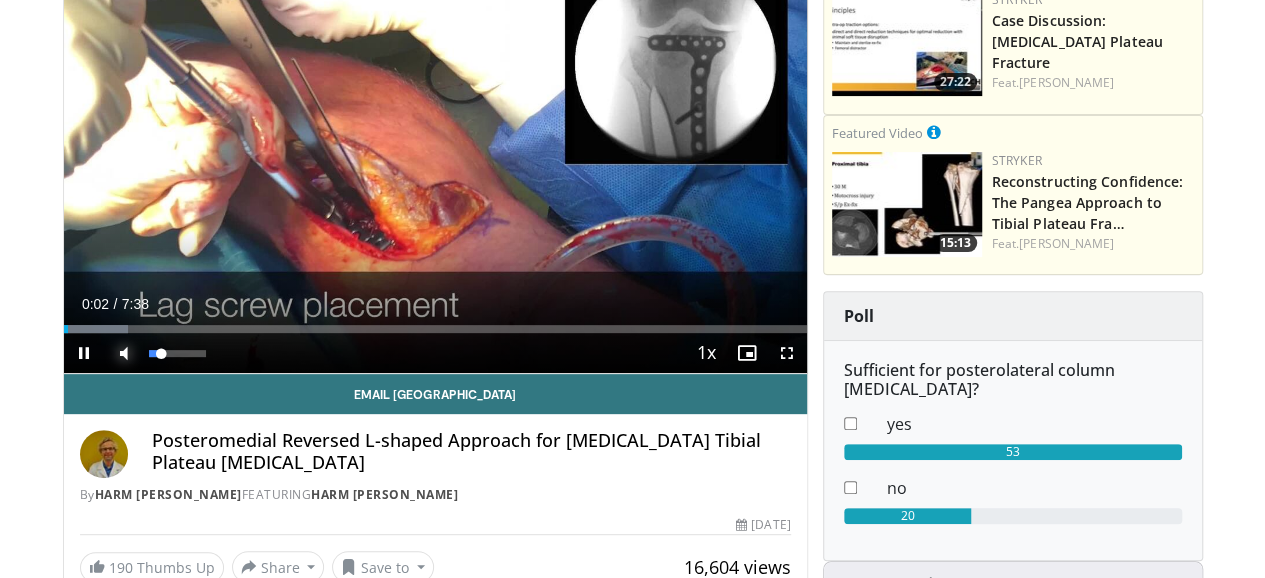 click at bounding box center [124, 353] 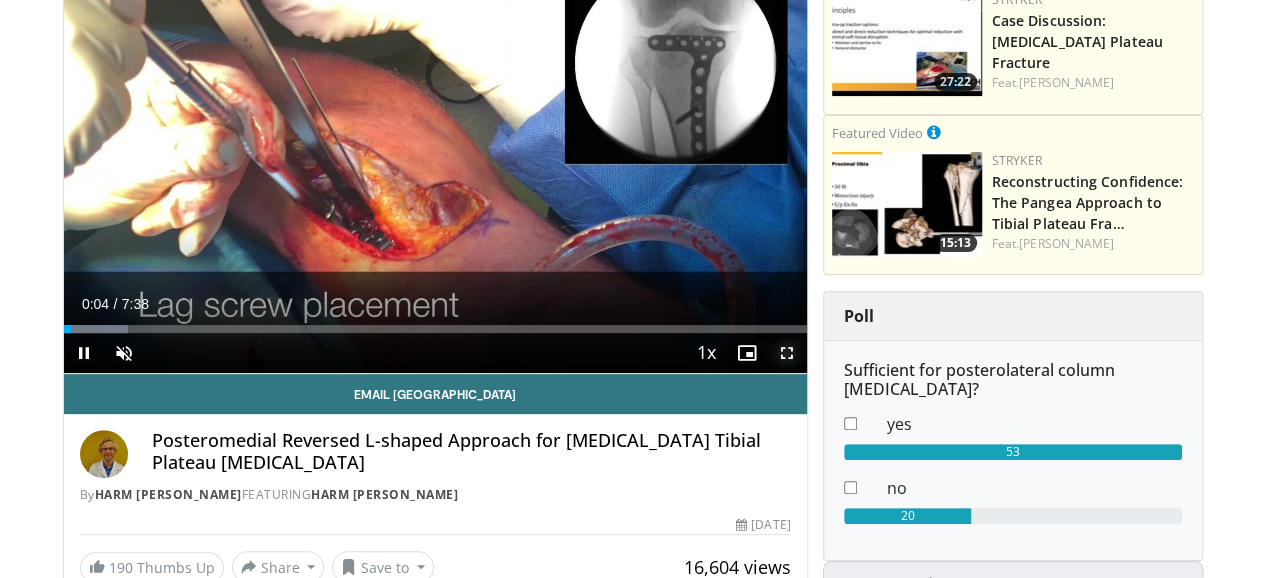 click at bounding box center [787, 353] 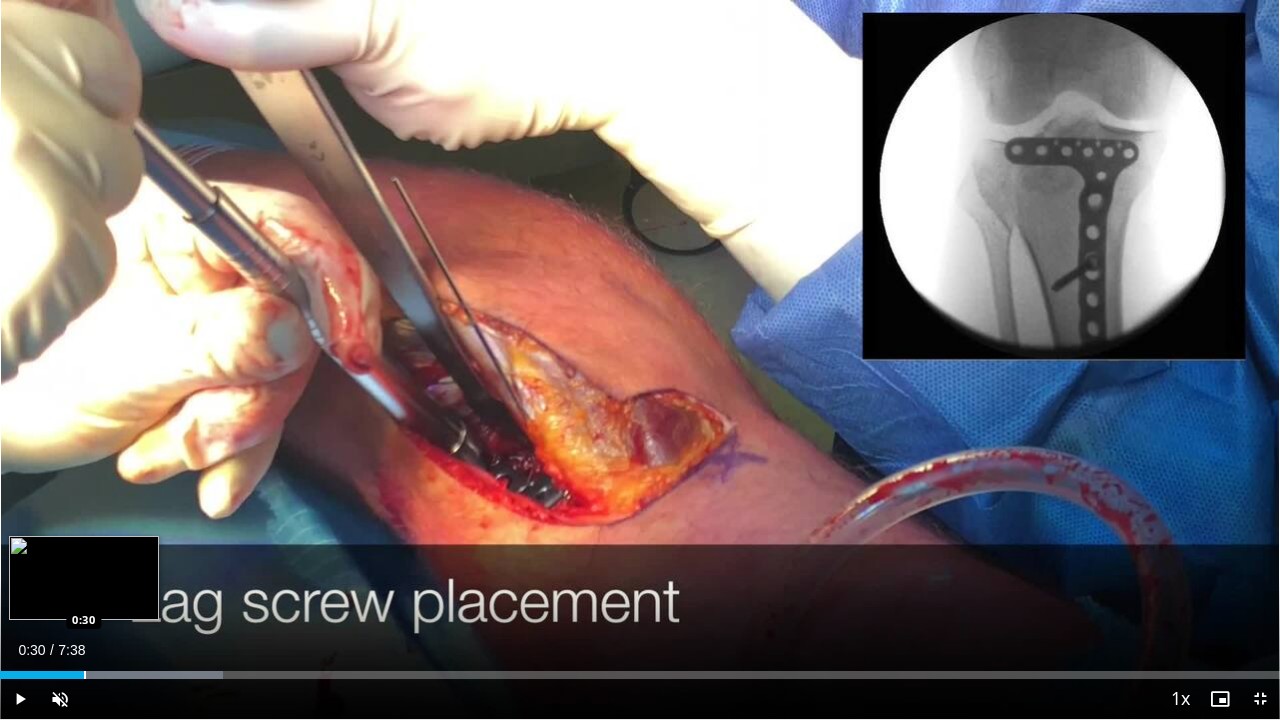 click at bounding box center [85, 675] 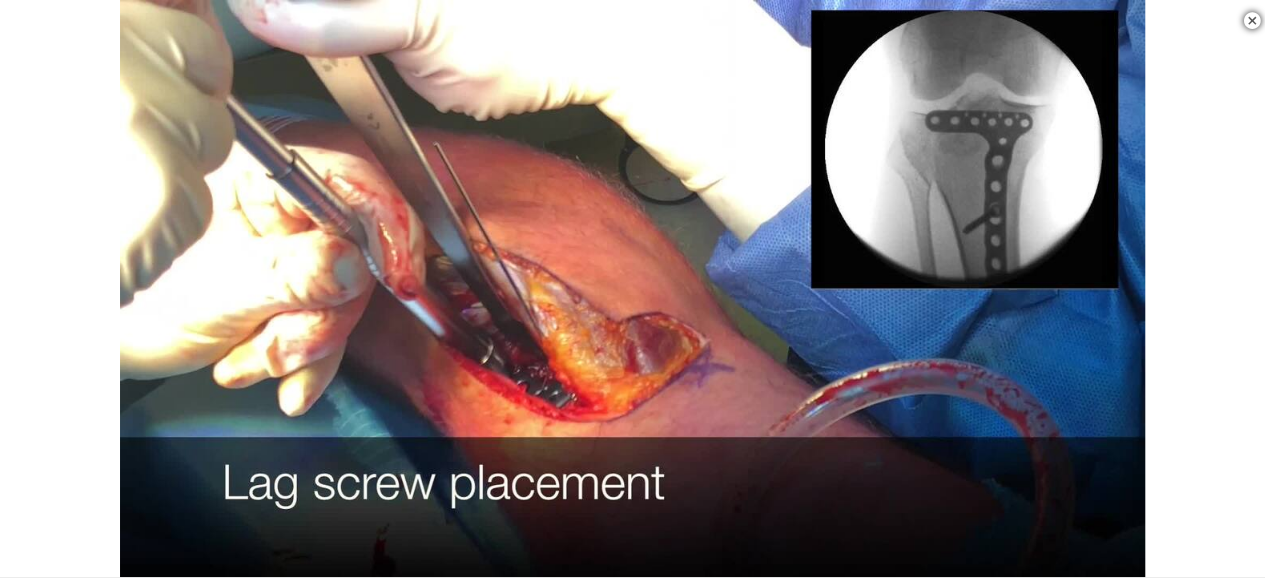 scroll, scrollTop: 2700, scrollLeft: 0, axis: vertical 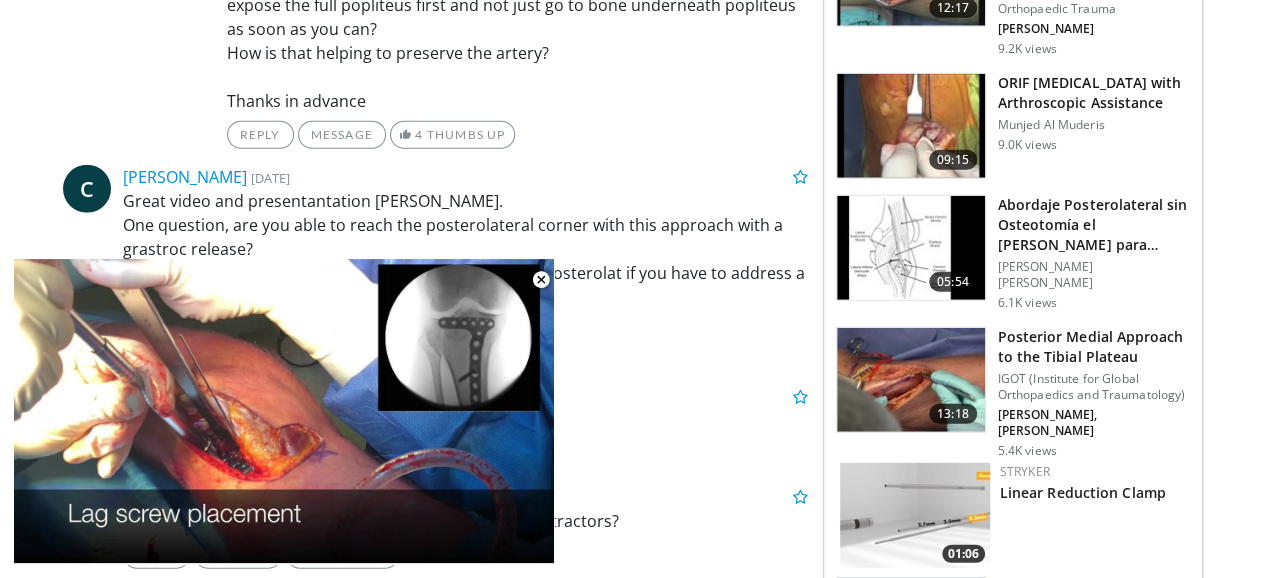 click on "Posterior Medial Approach to the Tibial Plateau" at bounding box center [1094, 347] 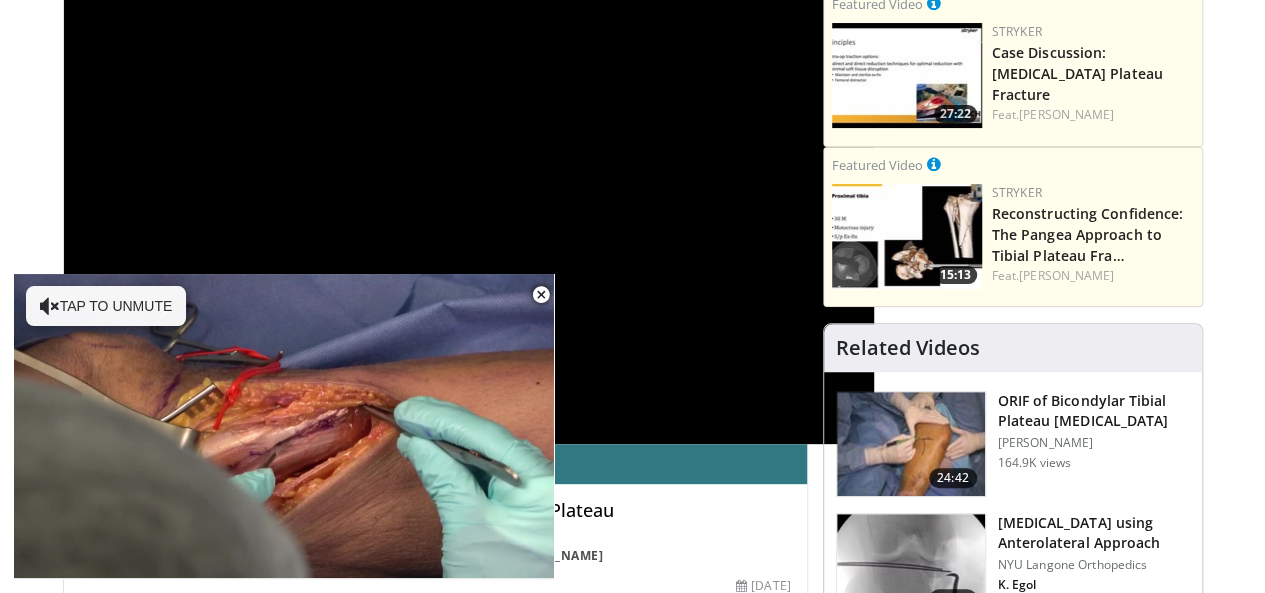 scroll, scrollTop: 300, scrollLeft: 0, axis: vertical 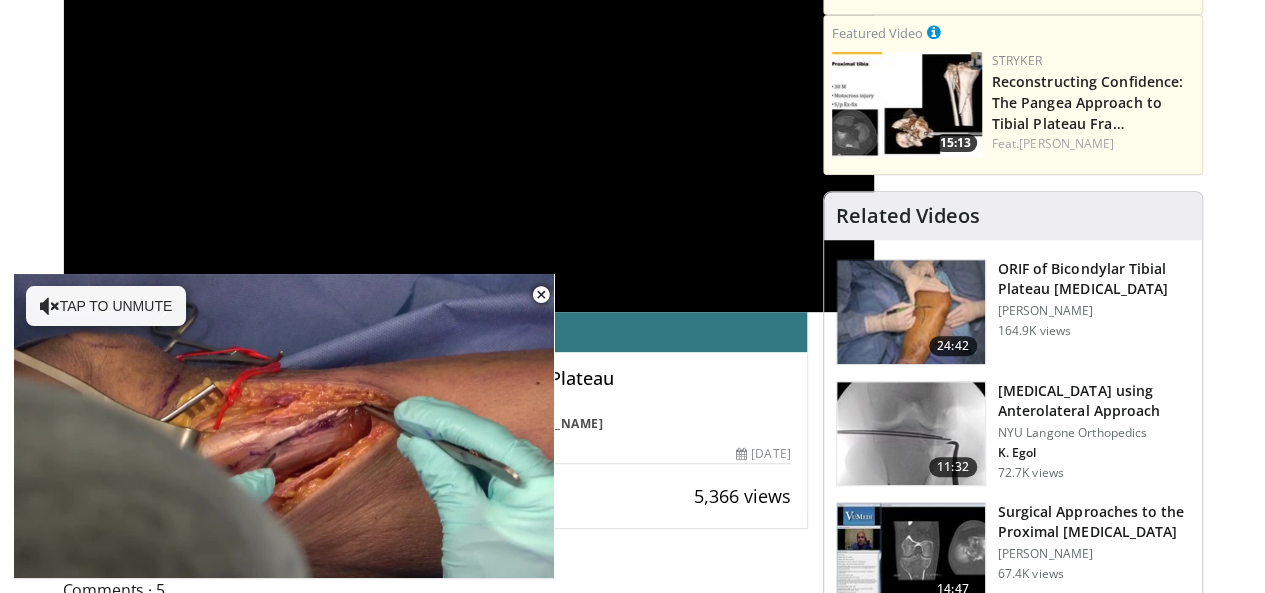 click at bounding box center (911, 312) 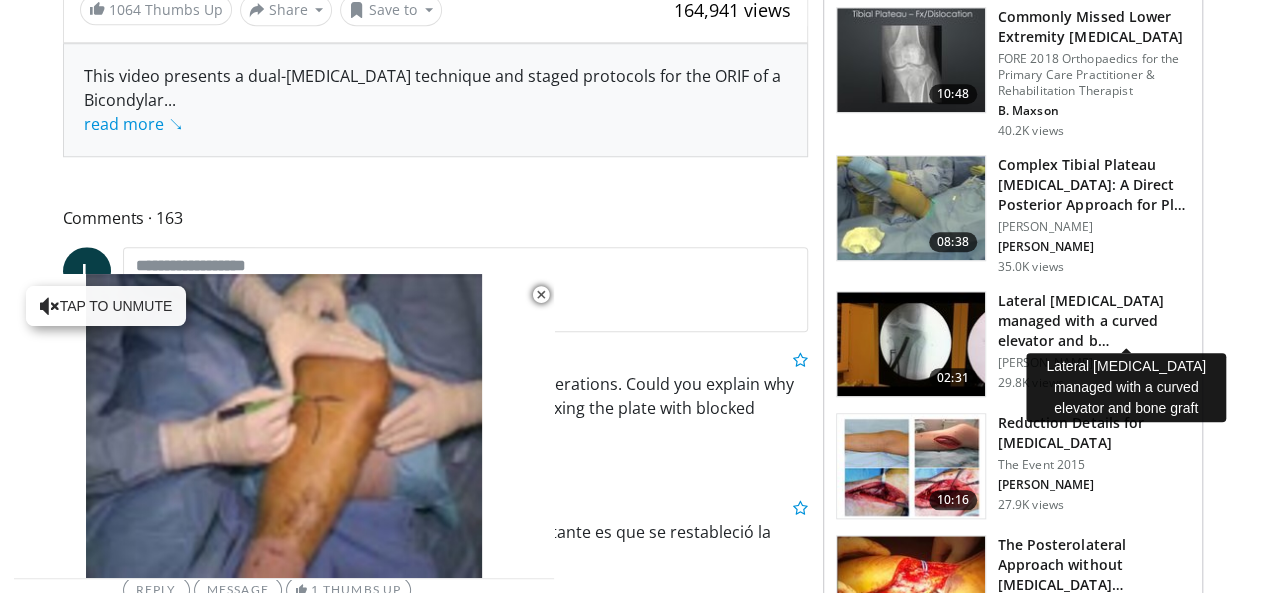 scroll, scrollTop: 900, scrollLeft: 0, axis: vertical 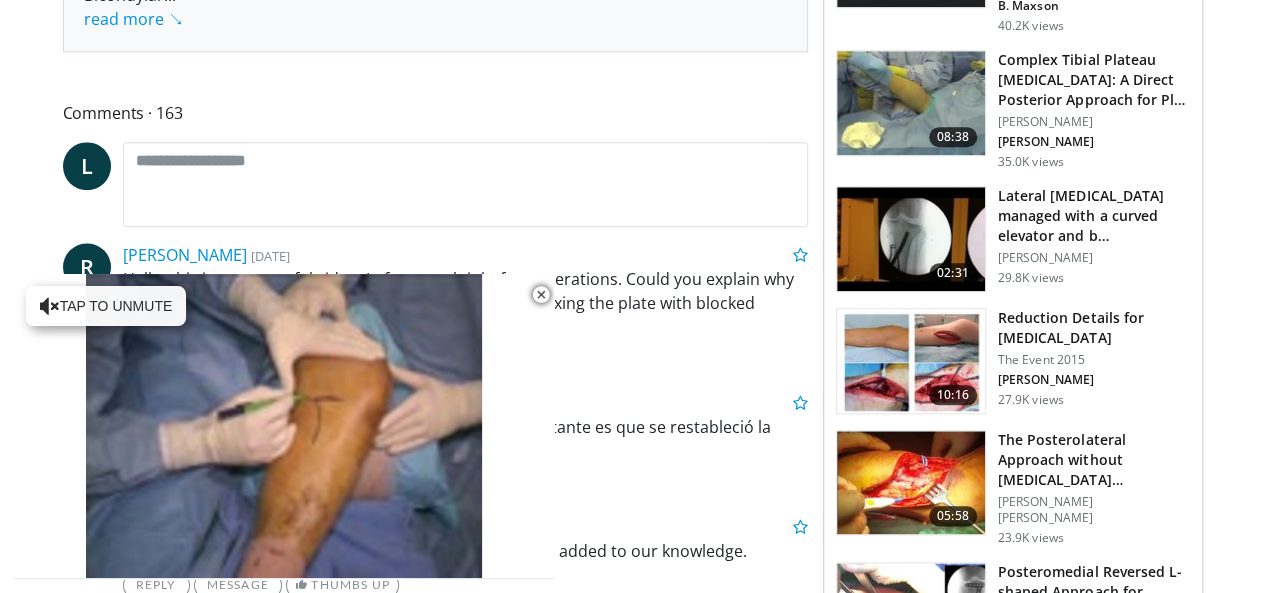click on "Reduction Details for [MEDICAL_DATA]" at bounding box center [1094, 328] 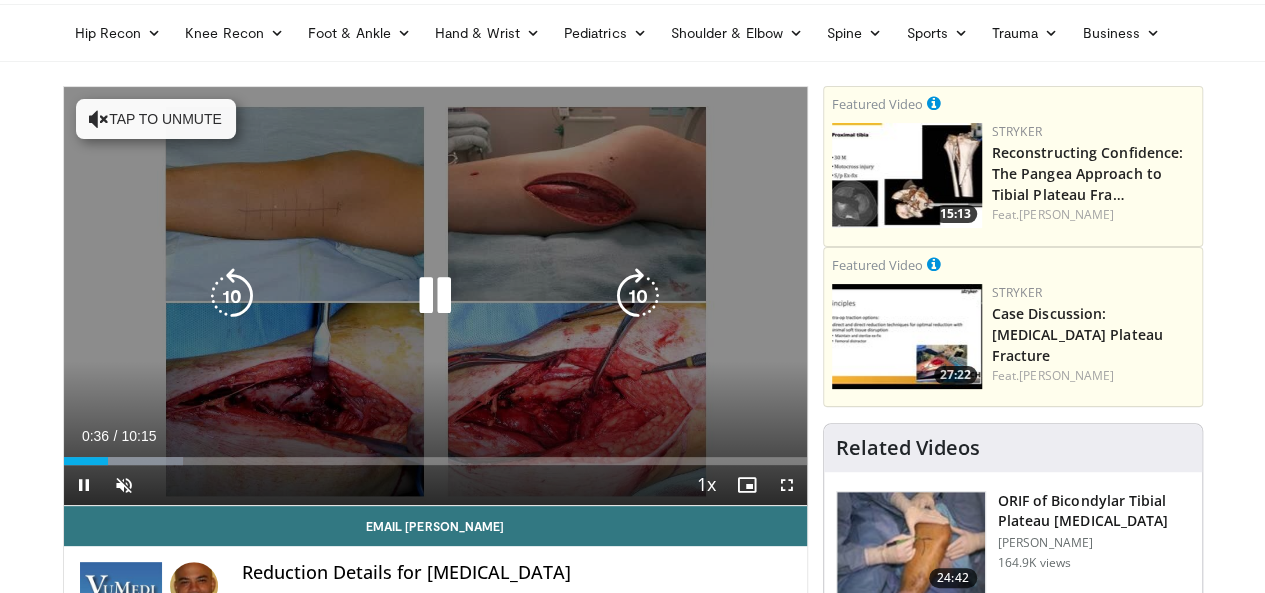 scroll, scrollTop: 100, scrollLeft: 0, axis: vertical 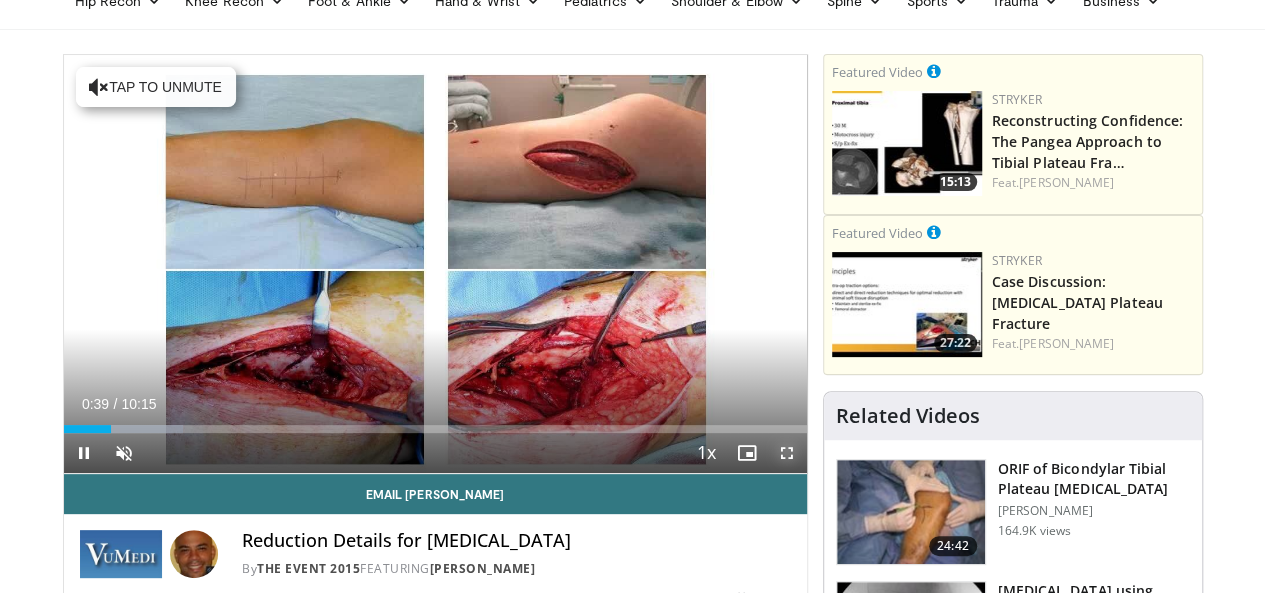 click at bounding box center [787, 453] 